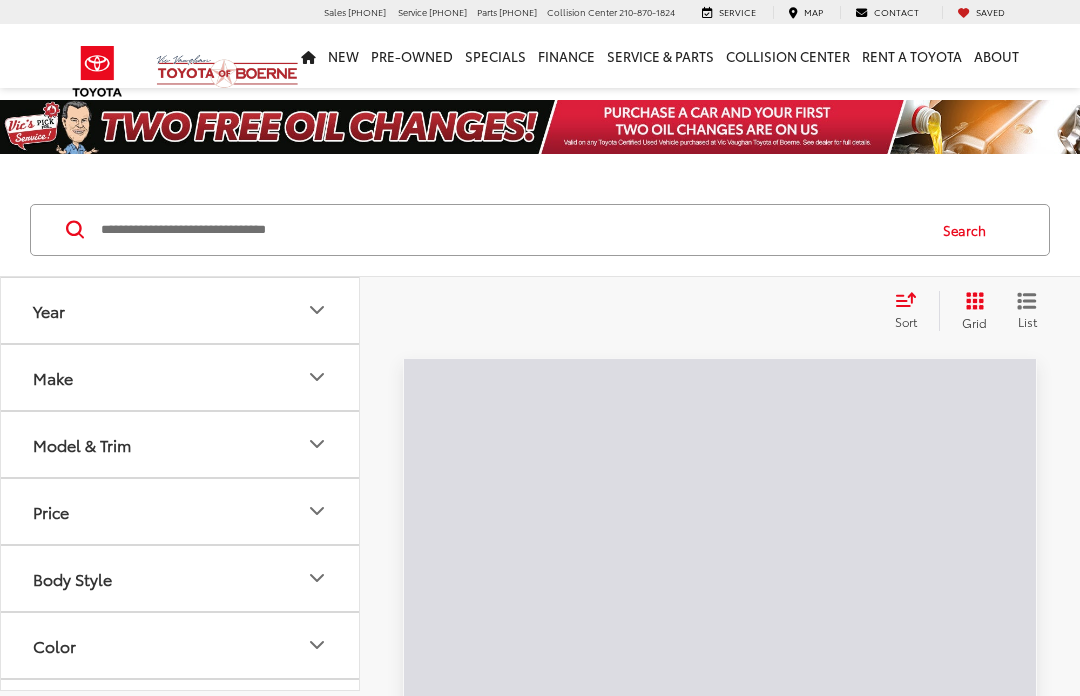 scroll, scrollTop: 0, scrollLeft: 0, axis: both 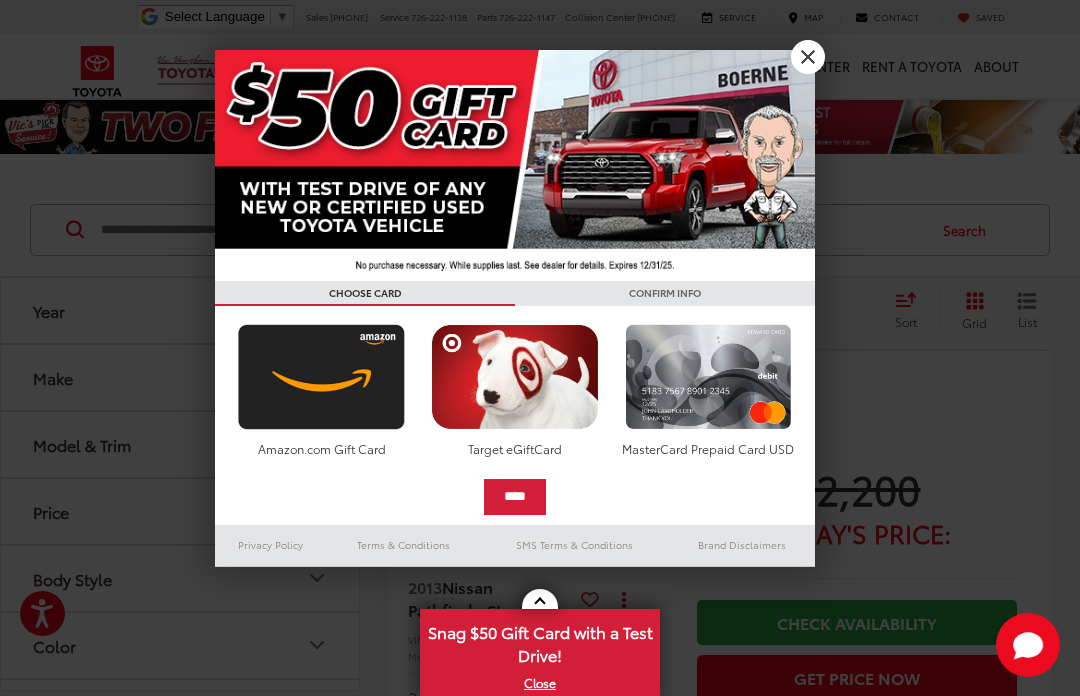 click at bounding box center (540, 348) 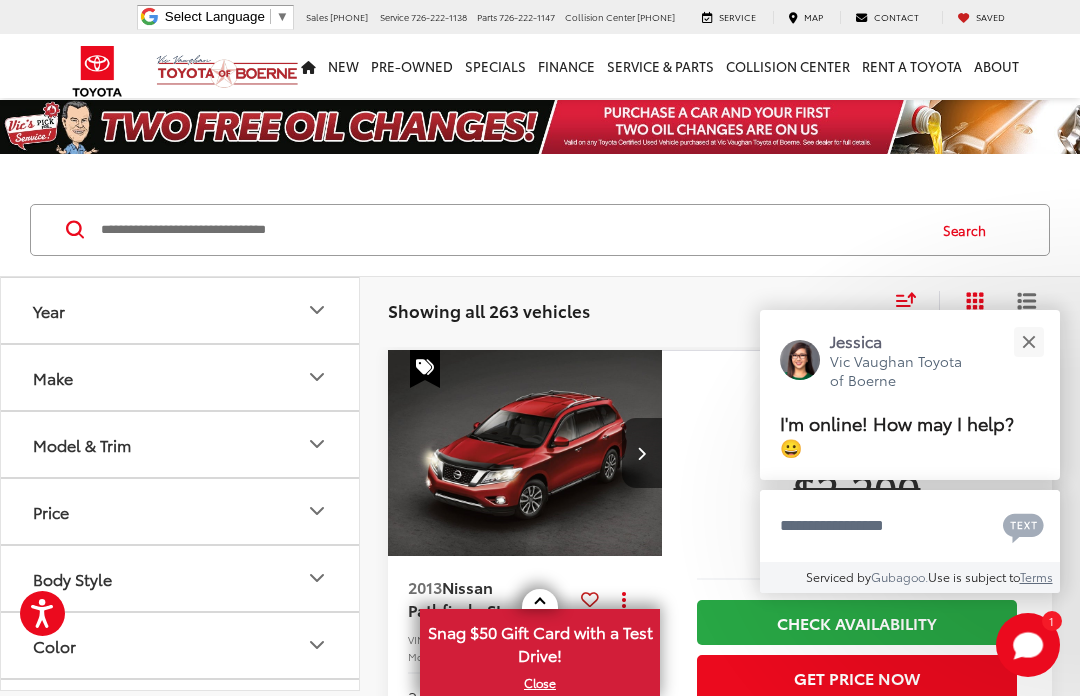 click at bounding box center (1028, 341) 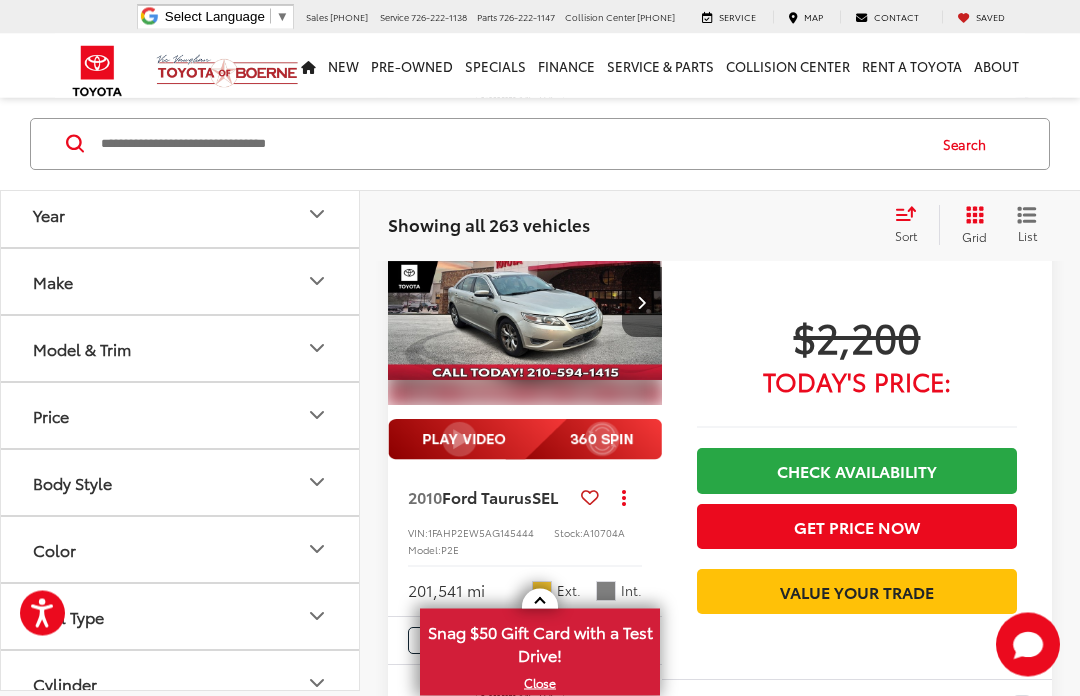 scroll, scrollTop: 1344, scrollLeft: 0, axis: vertical 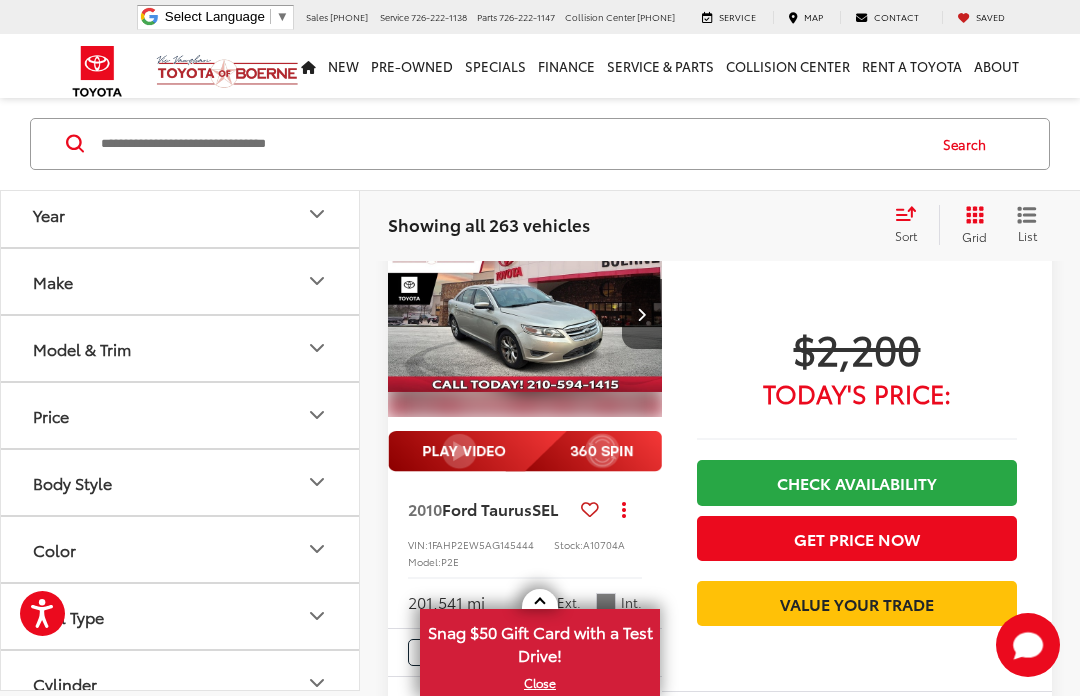 click on "Year" at bounding box center (181, 214) 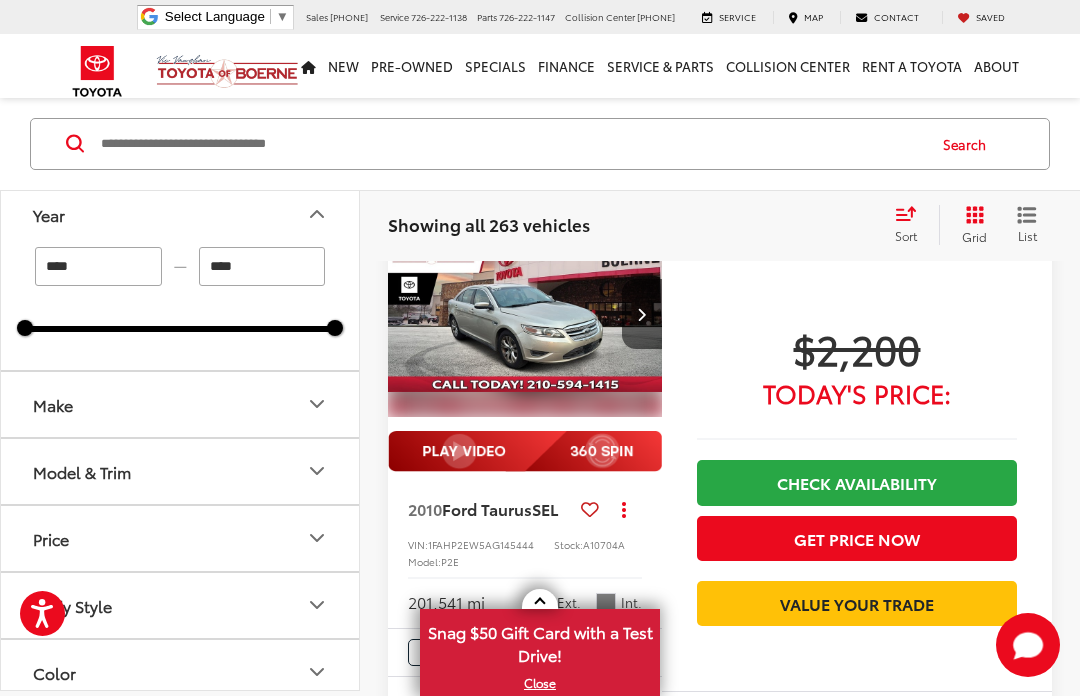 click on "Make" at bounding box center (181, 404) 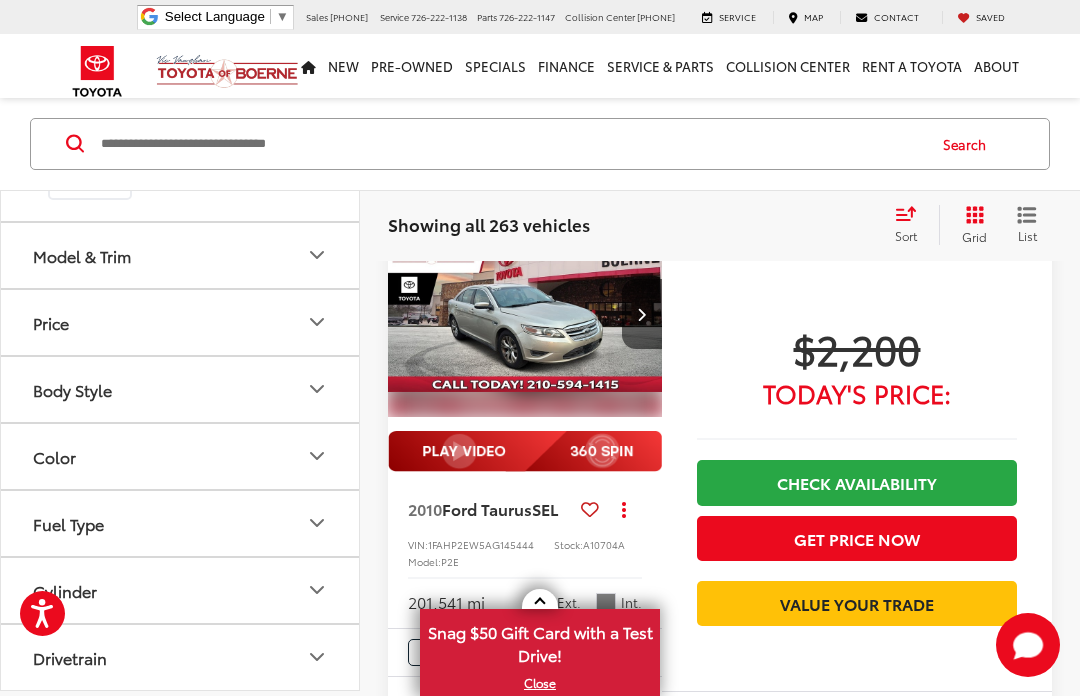 scroll, scrollTop: 829, scrollLeft: 0, axis: vertical 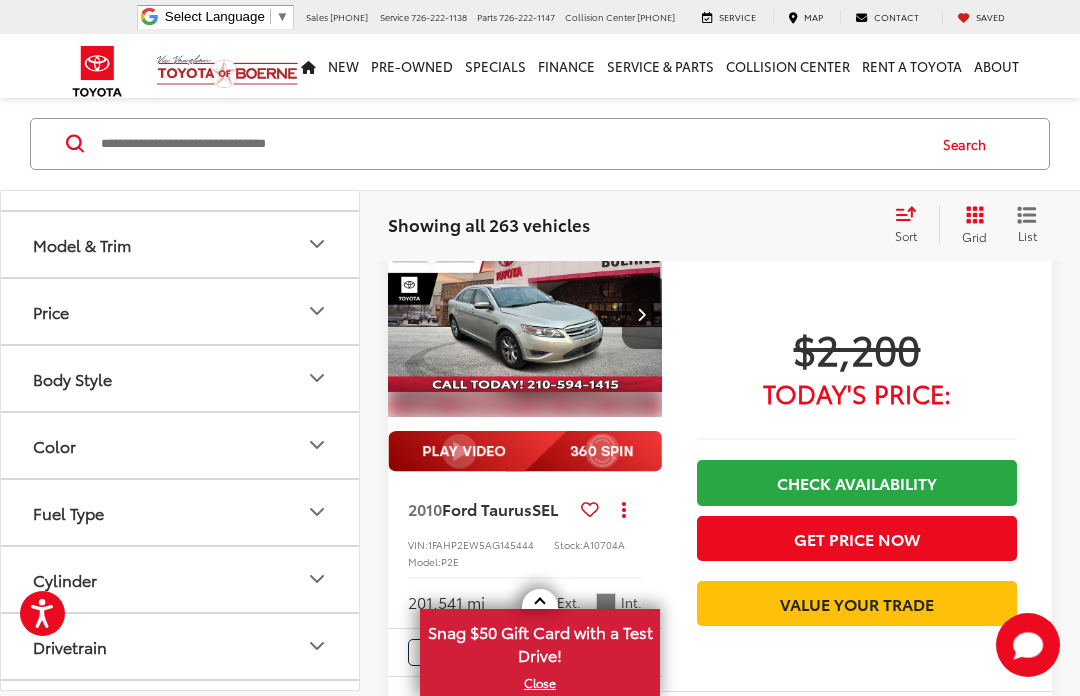 click at bounding box center (270, 81) 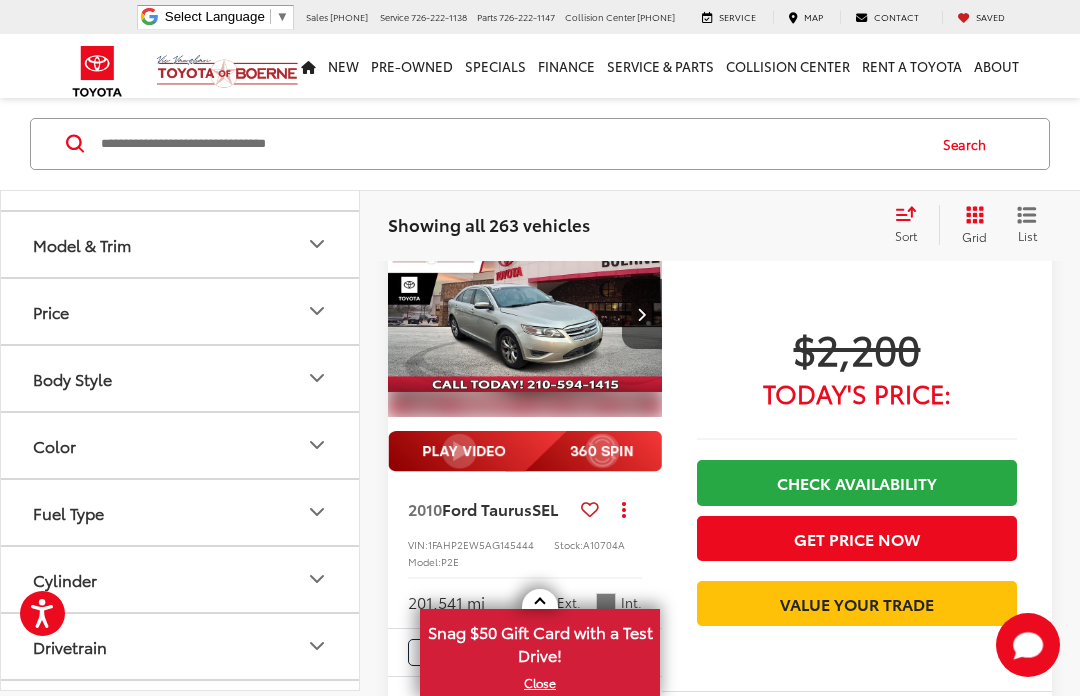 type on "****" 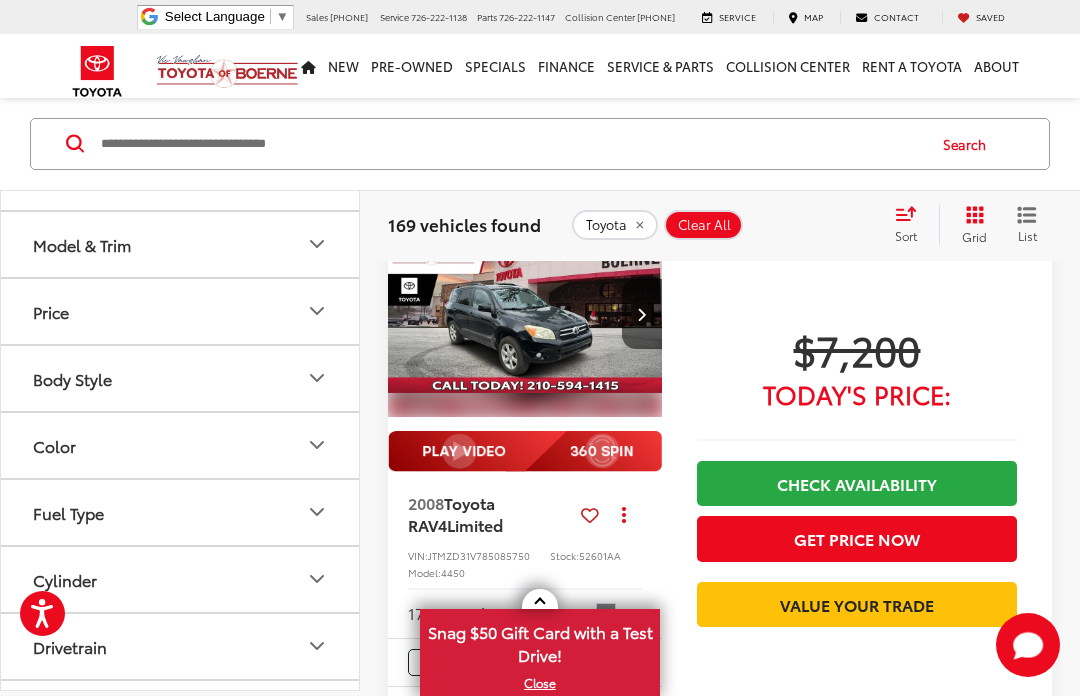 scroll, scrollTop: 149, scrollLeft: 0, axis: vertical 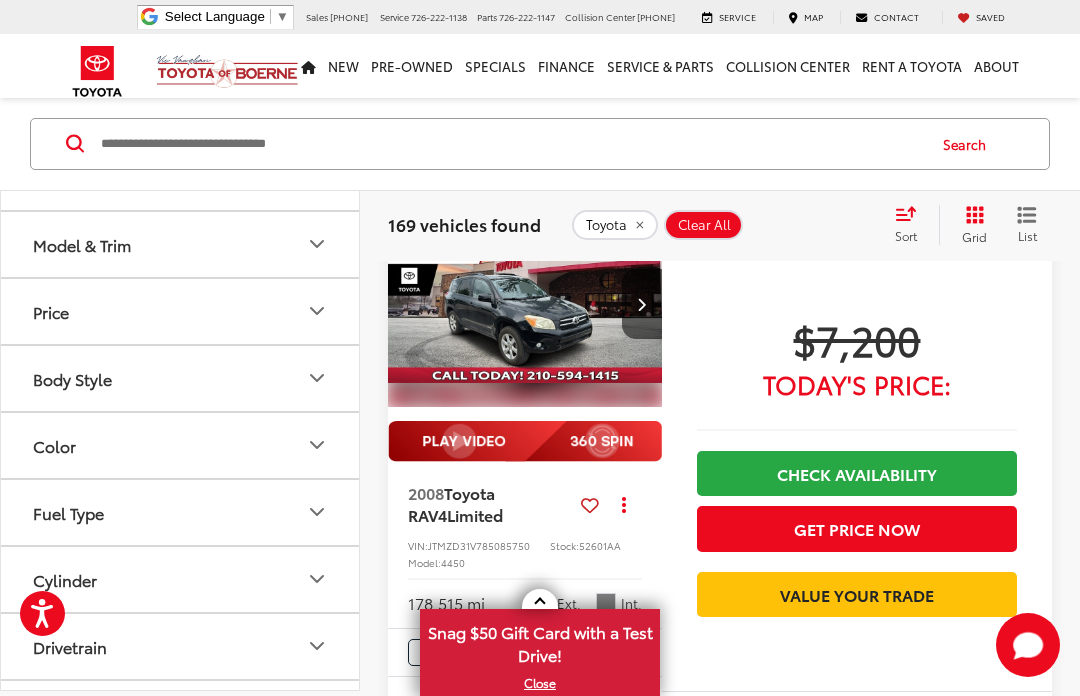 click at bounding box center [525, 305] 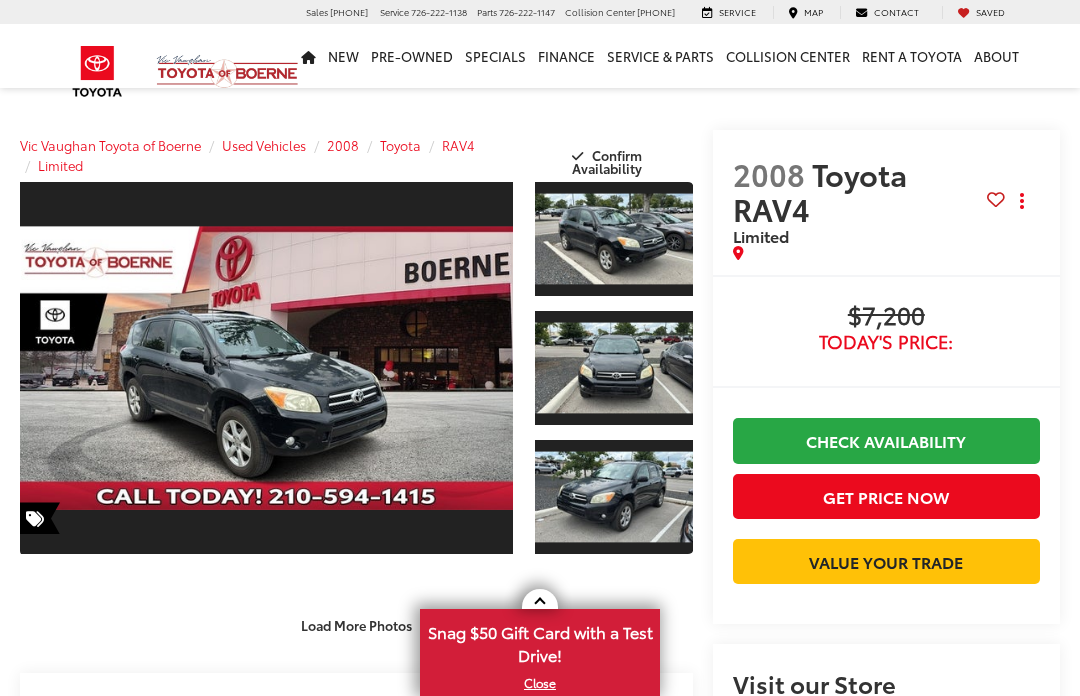scroll, scrollTop: 0, scrollLeft: 0, axis: both 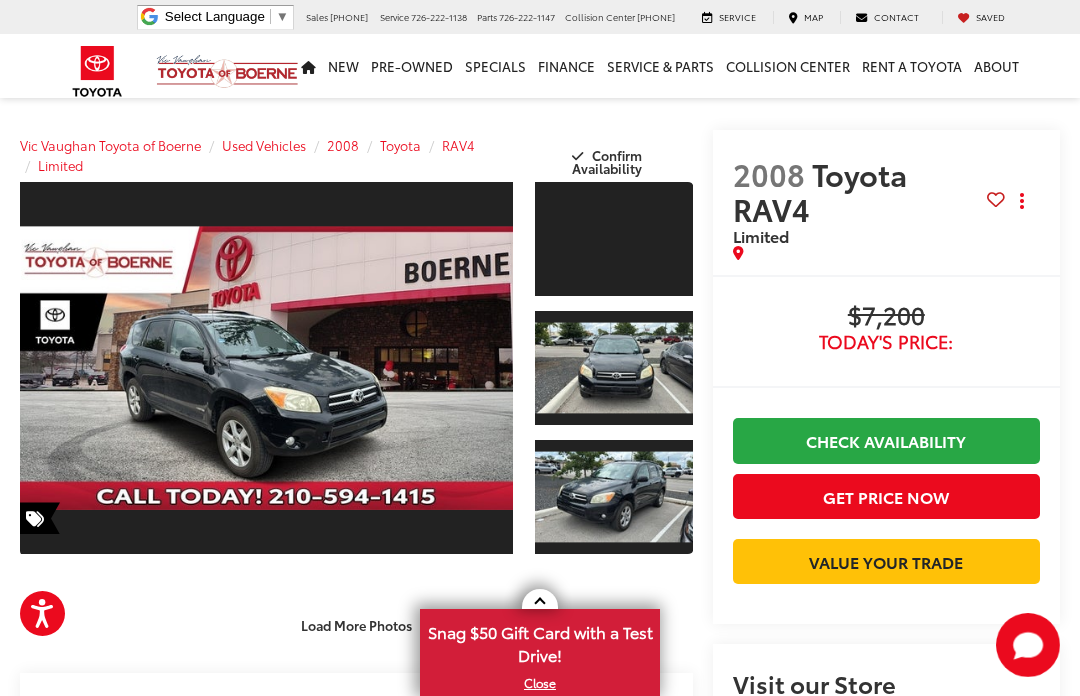 click at bounding box center [614, 368] 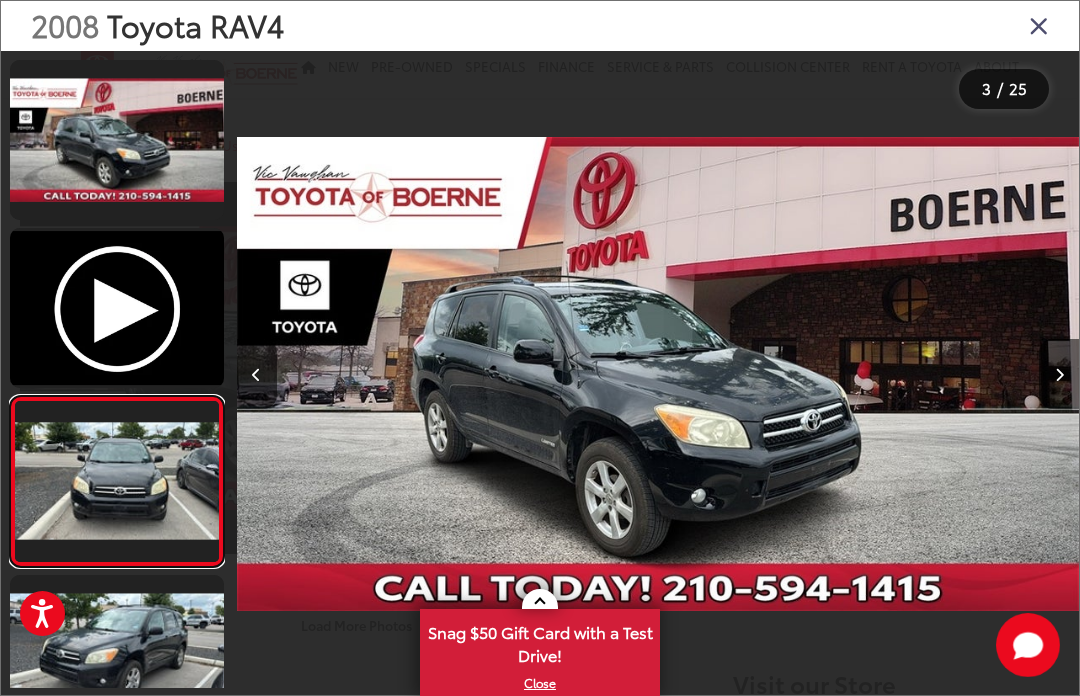 scroll, scrollTop: 0, scrollLeft: 1685, axis: horizontal 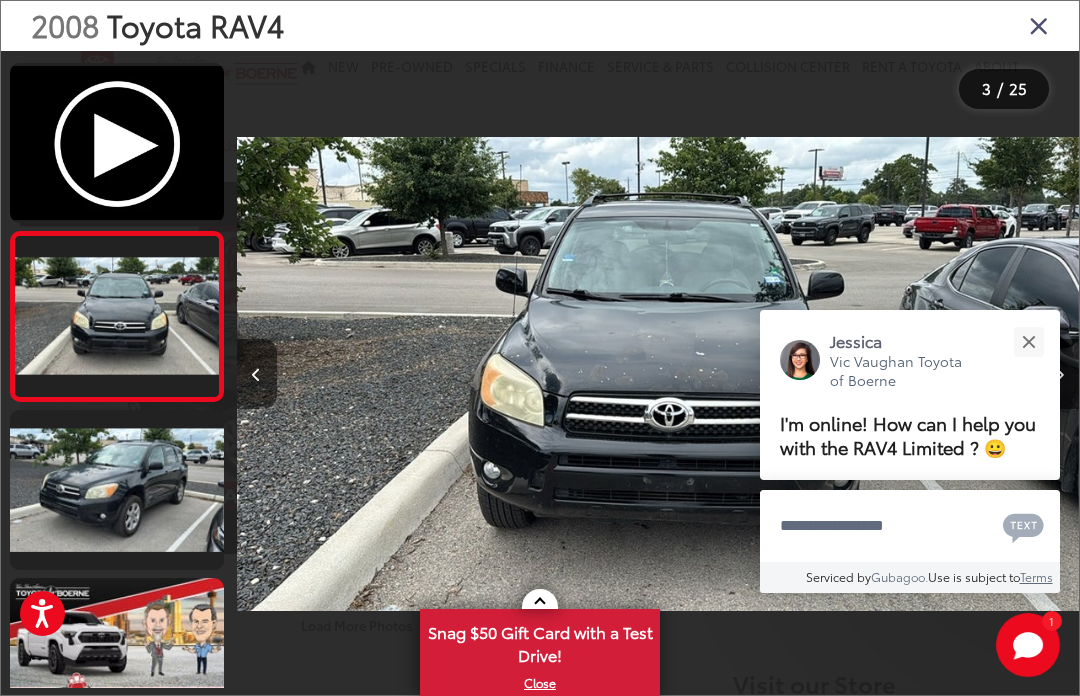 click at bounding box center (1028, 341) 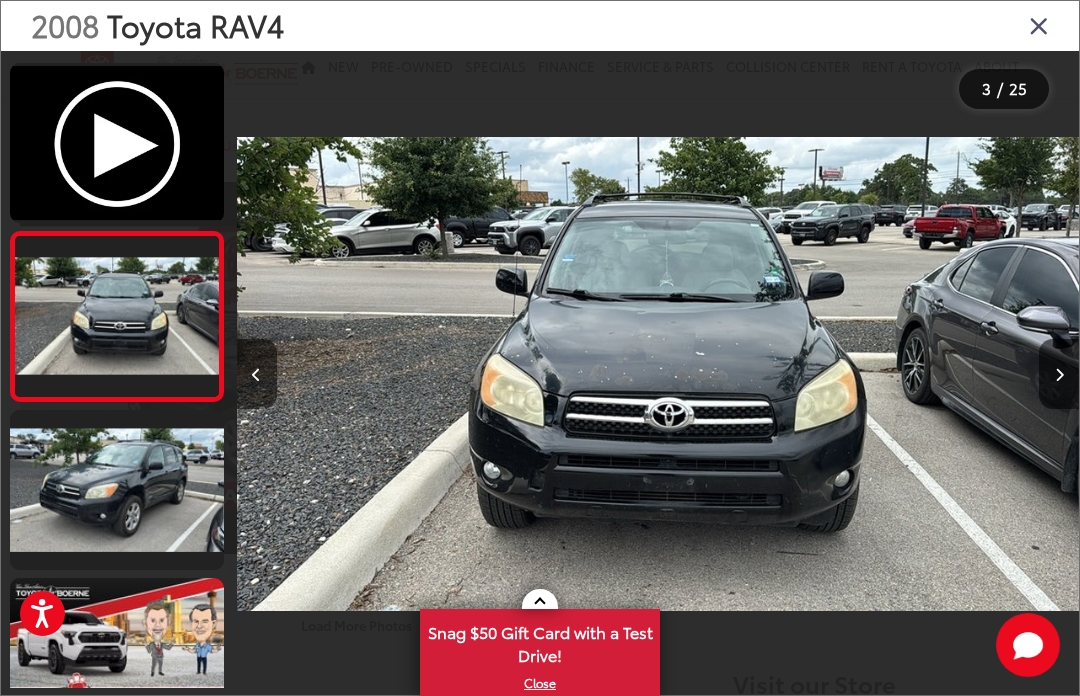 click at bounding box center [1059, 374] 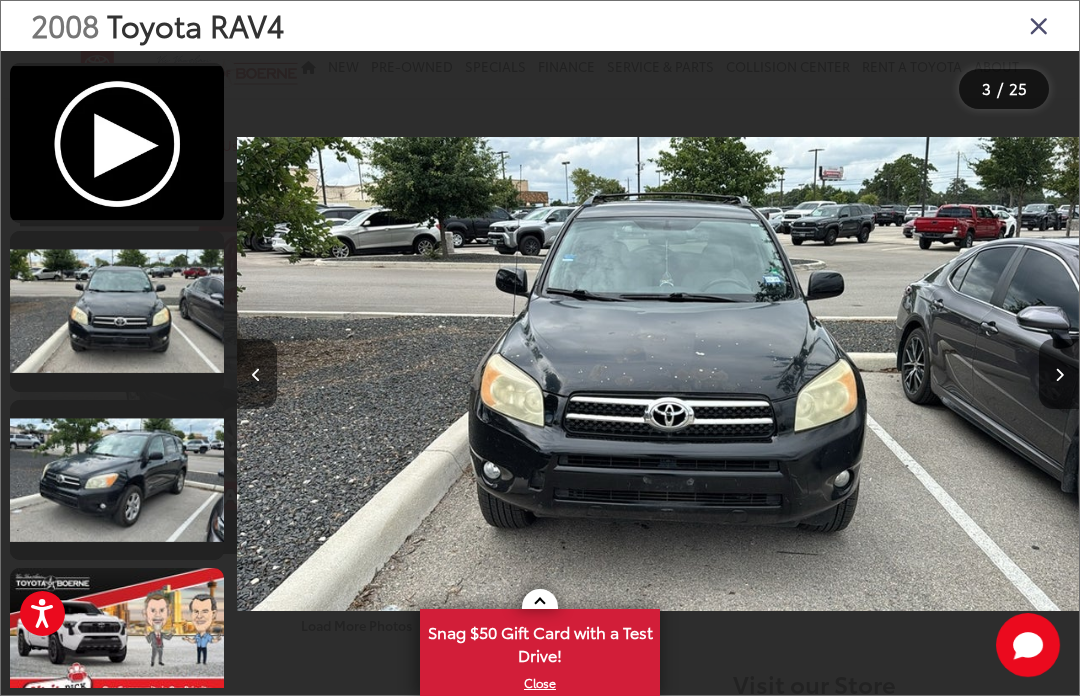 scroll, scrollTop: 0, scrollLeft: 2003, axis: horizontal 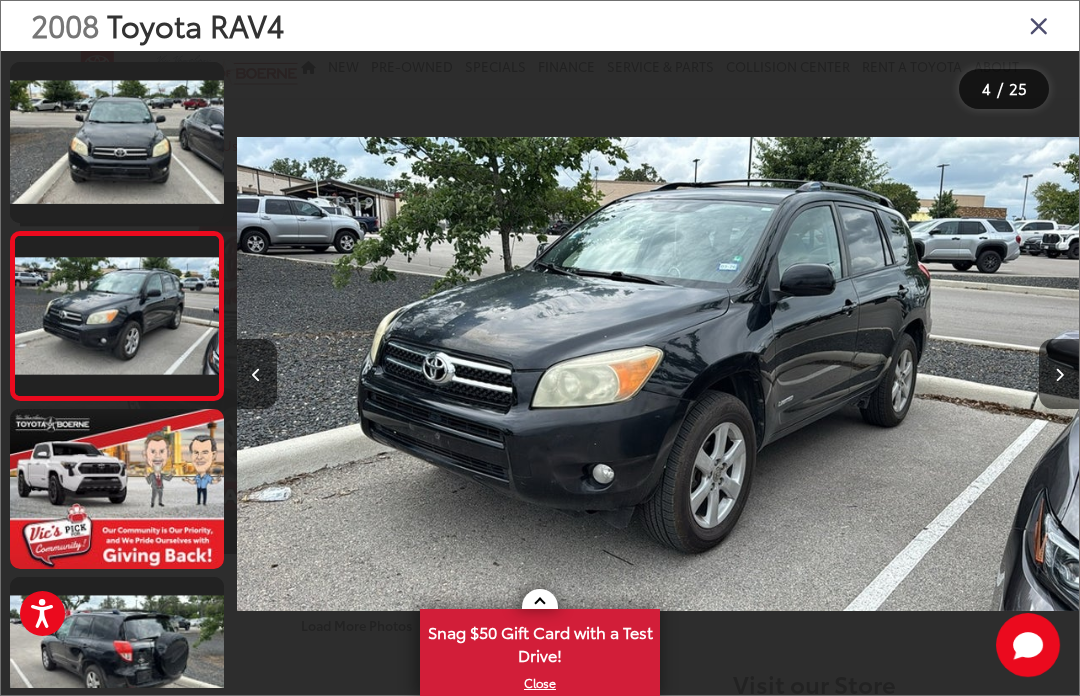 click at bounding box center [1059, 374] 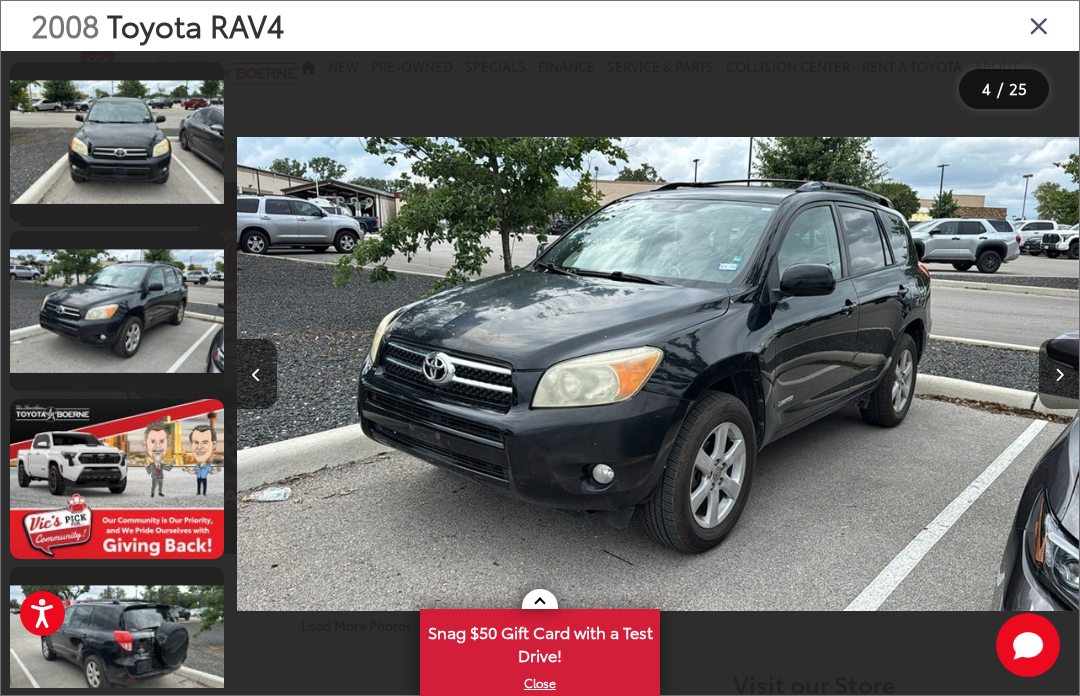 scroll, scrollTop: 397, scrollLeft: 0, axis: vertical 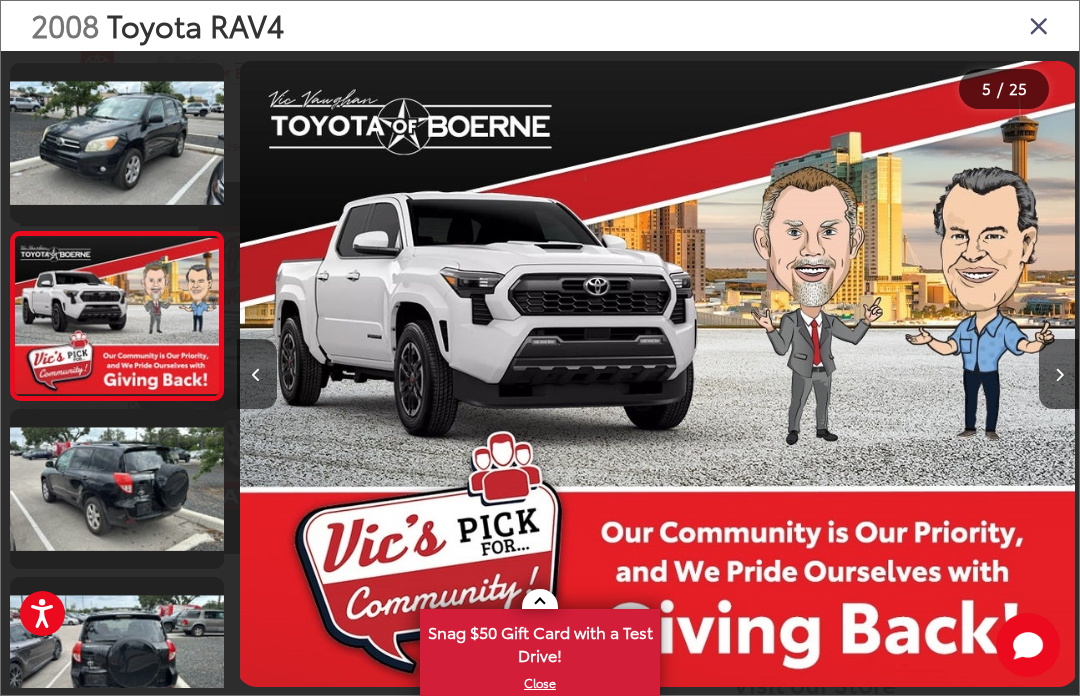 click at bounding box center [1059, 374] 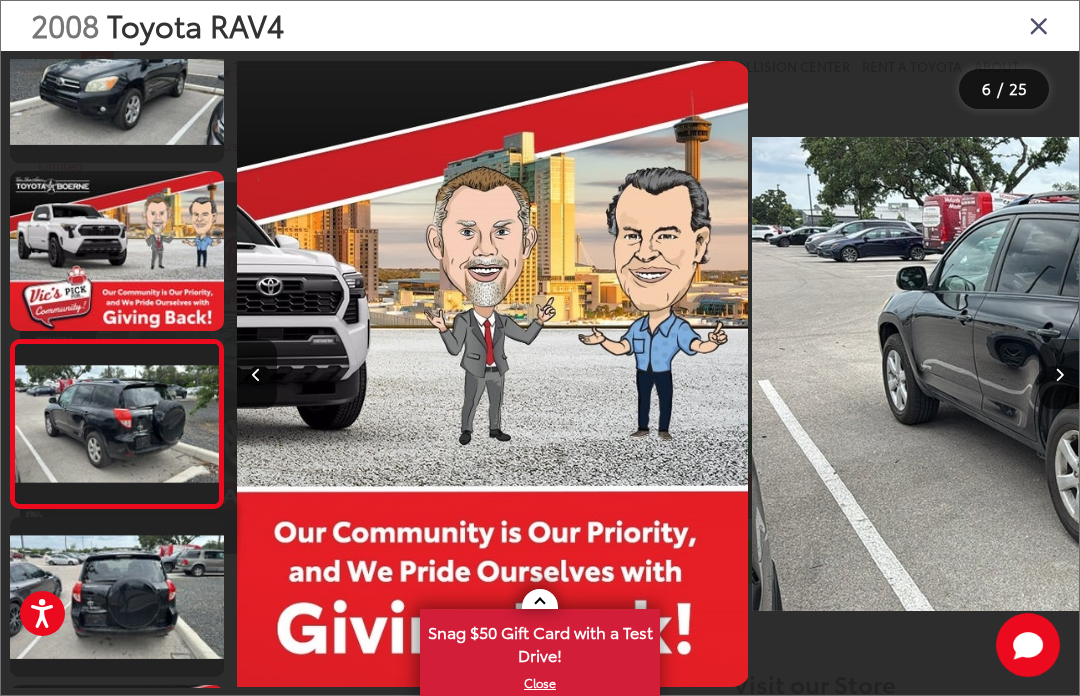 scroll, scrollTop: 654, scrollLeft: 0, axis: vertical 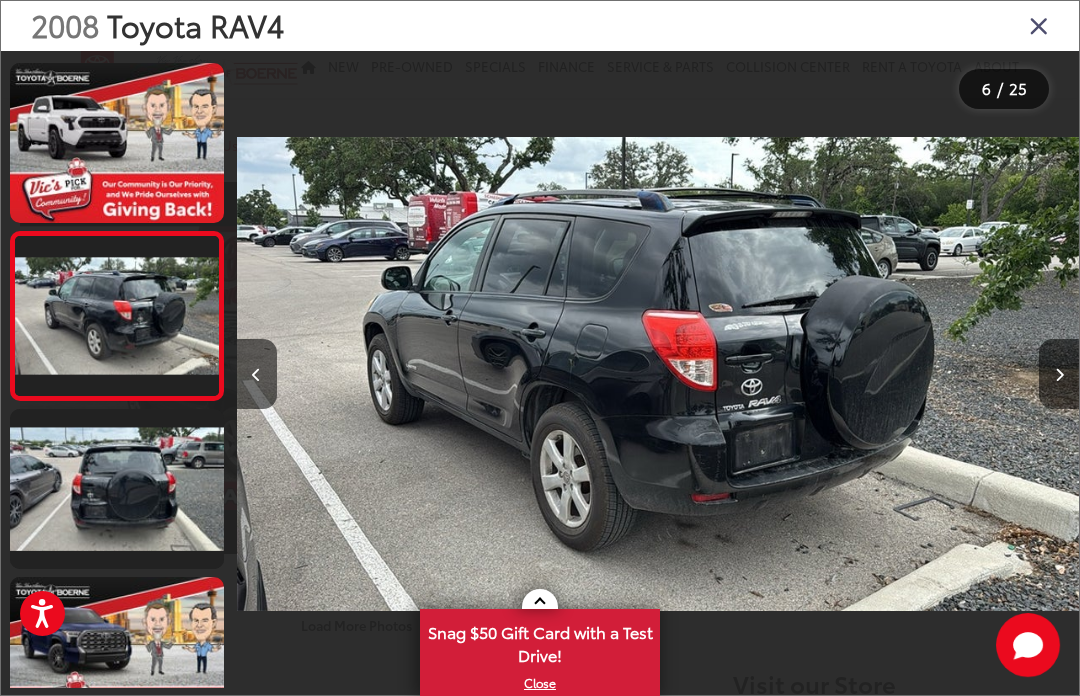click at bounding box center (1059, 374) 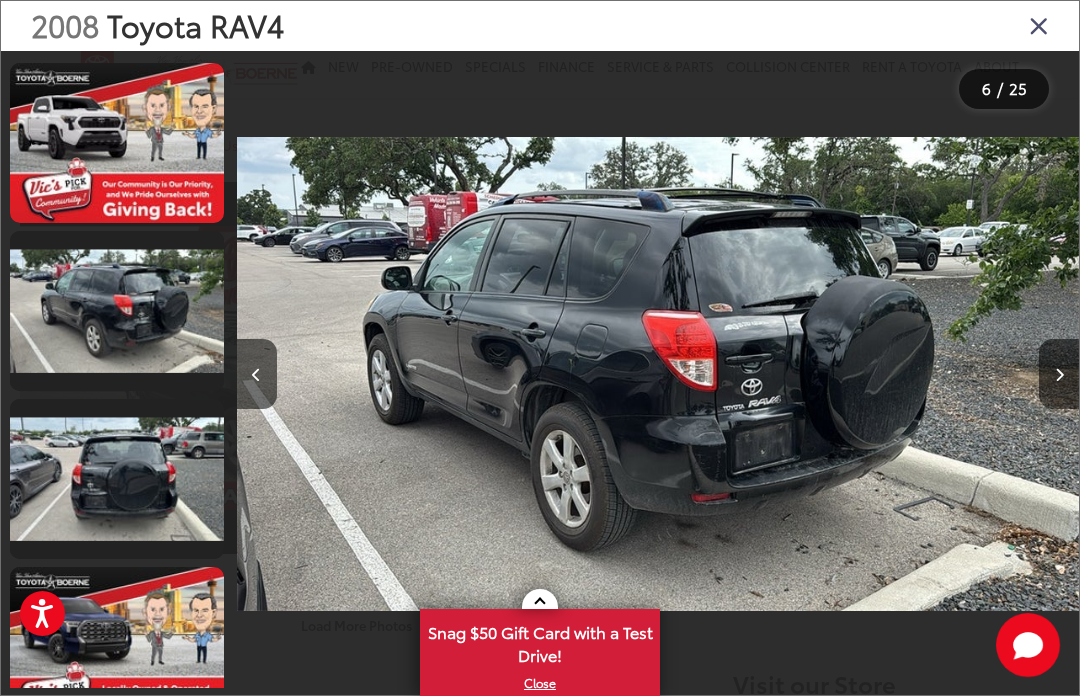 scroll, scrollTop: 0, scrollLeft: 4524, axis: horizontal 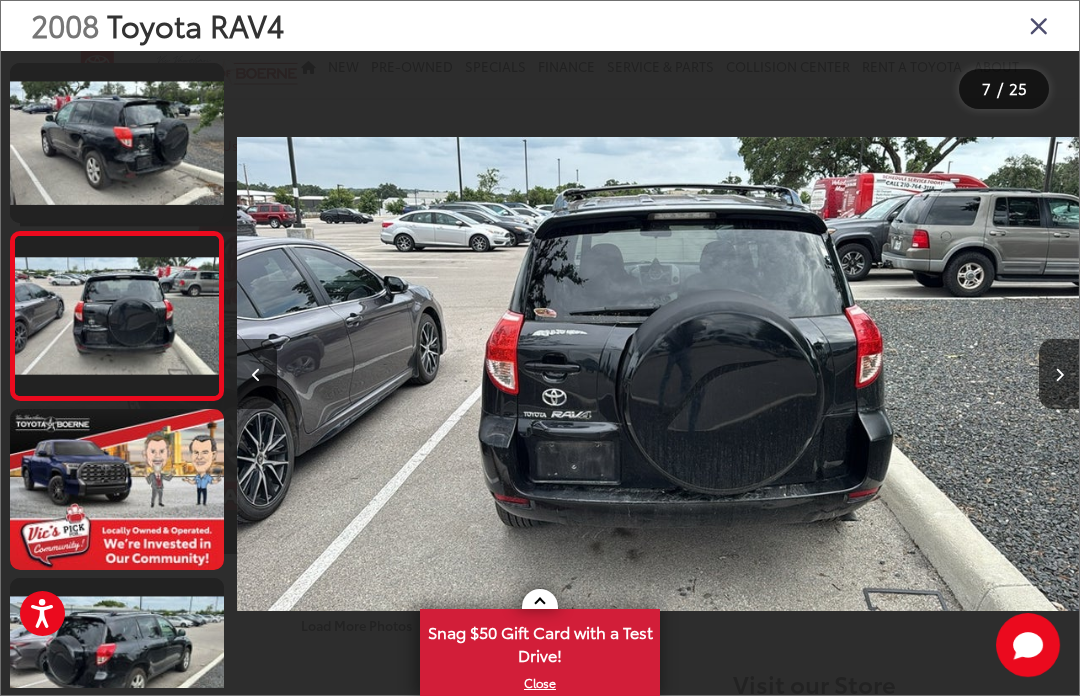 click at bounding box center (1059, 374) 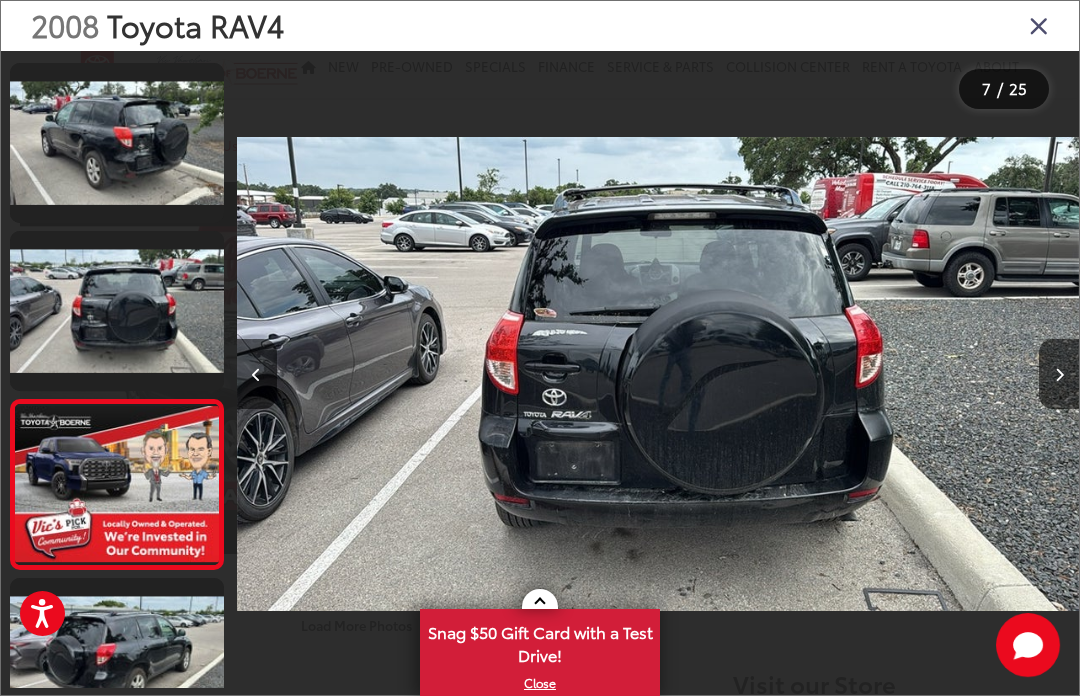 scroll, scrollTop: 0, scrollLeft: 5823, axis: horizontal 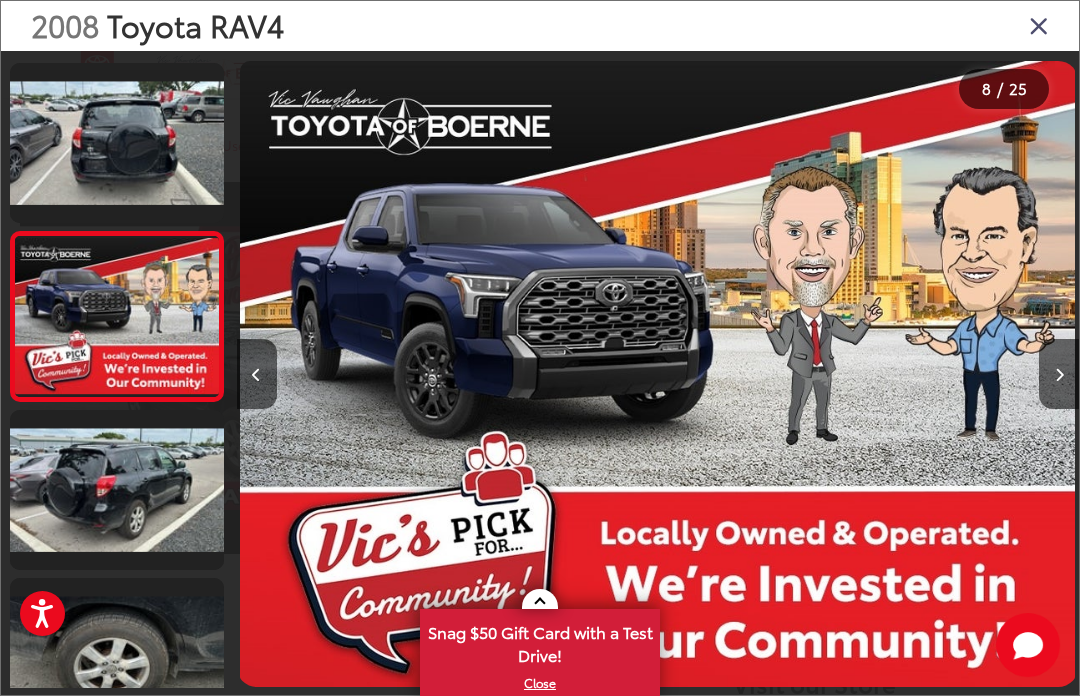 click at bounding box center (1059, 374) 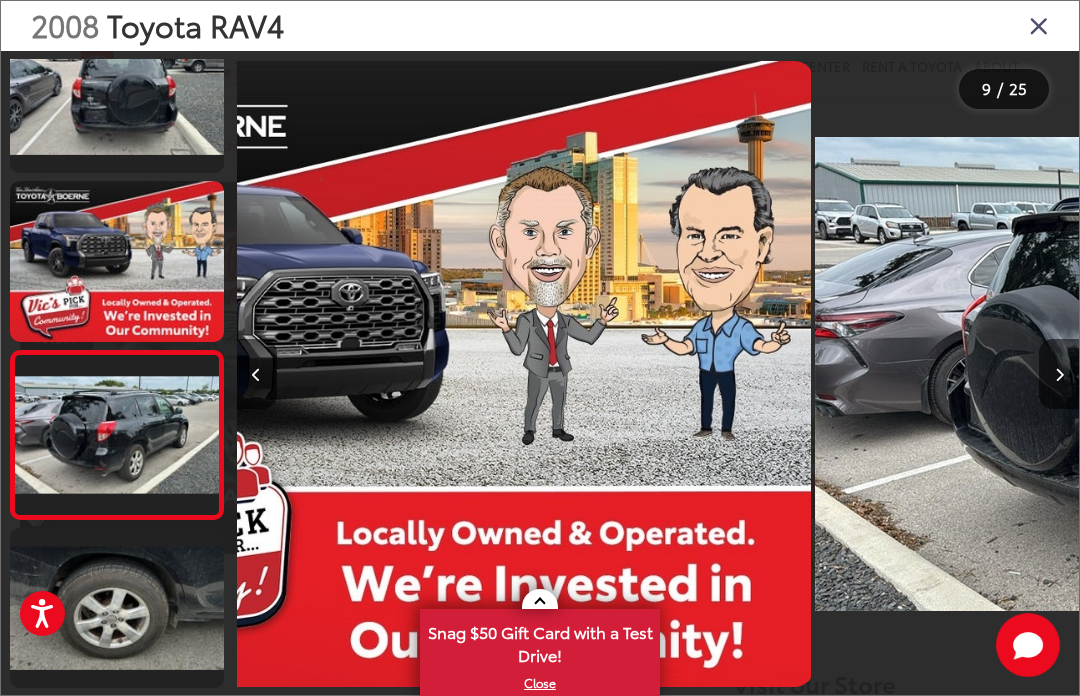 scroll 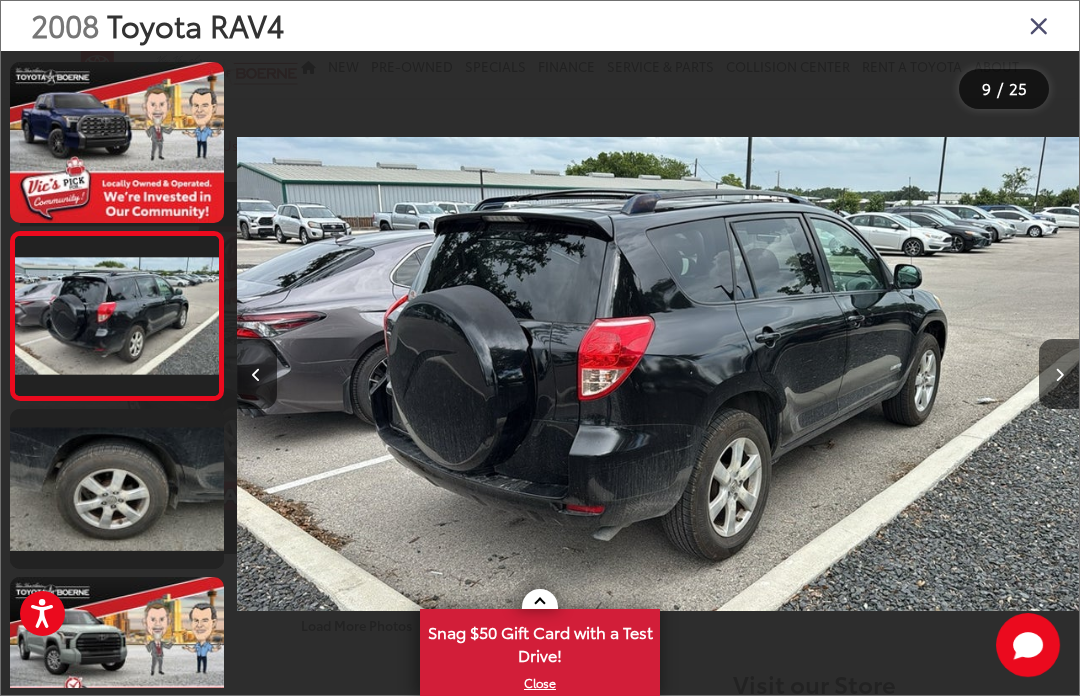 click at bounding box center (1059, 375) 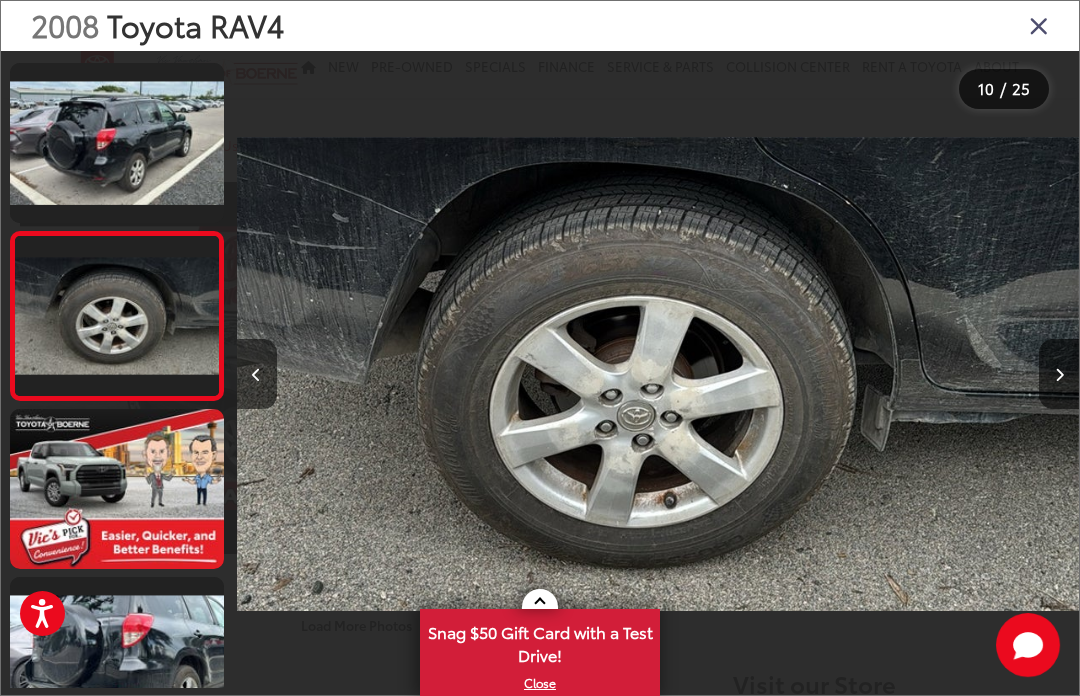 click at bounding box center (1059, 375) 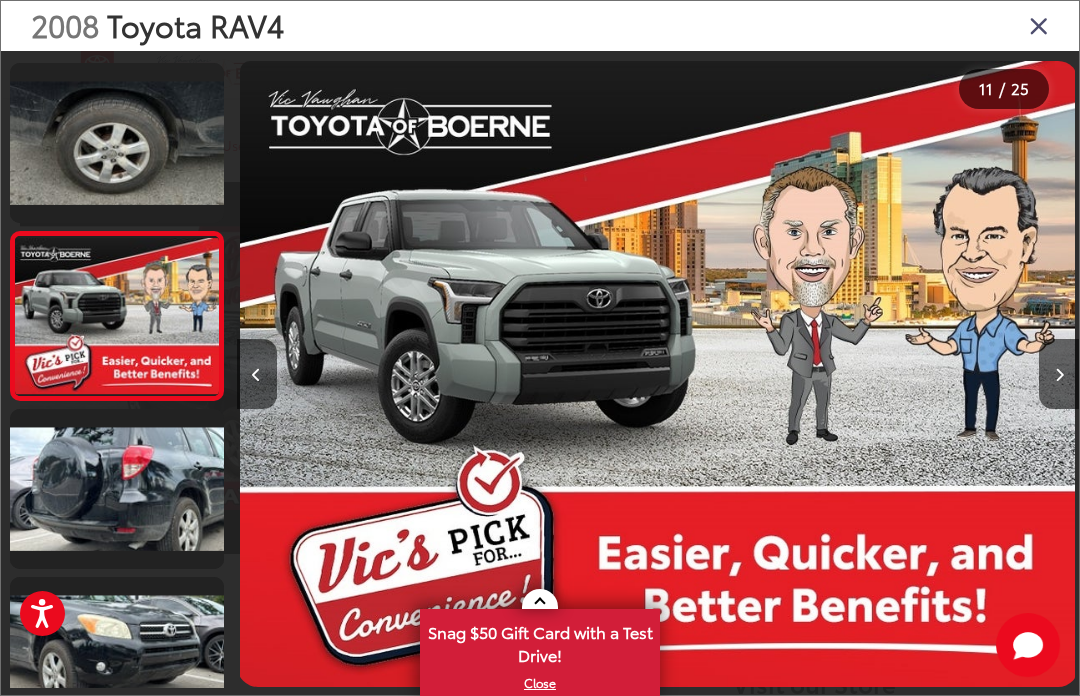 click at bounding box center (1059, 375) 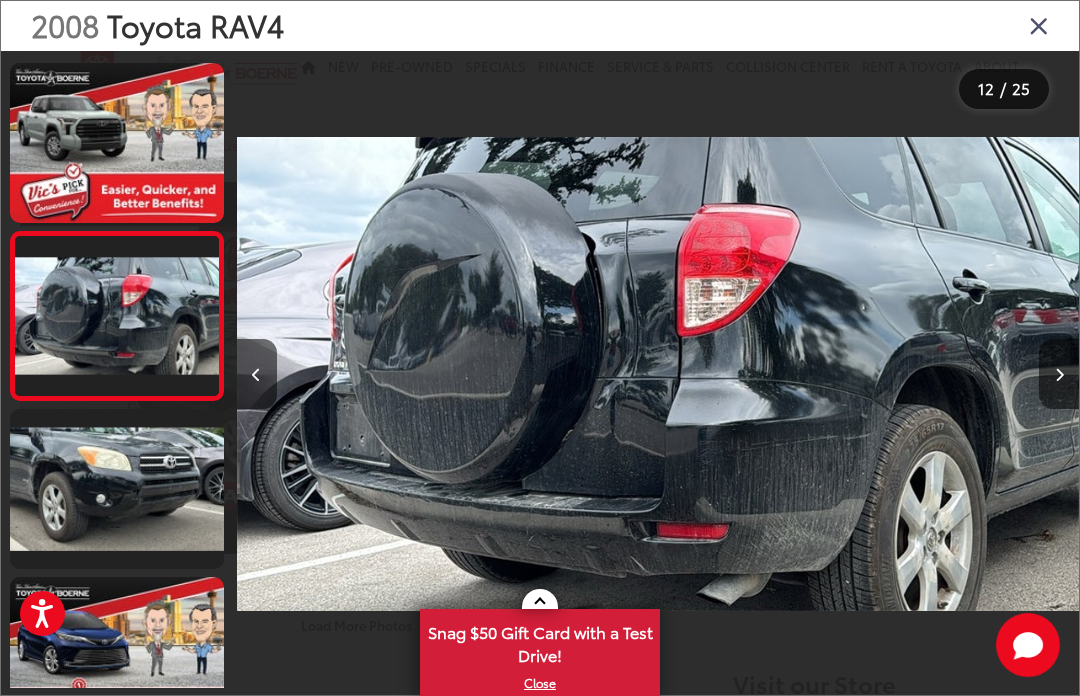 click at bounding box center [1059, 374] 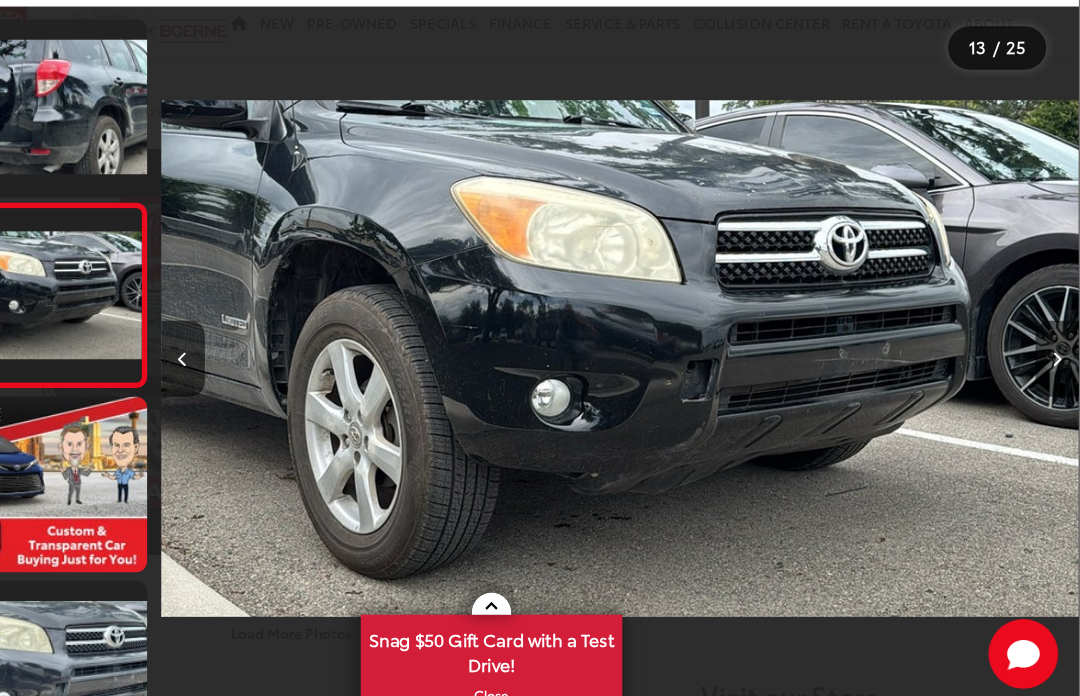 click at bounding box center (1059, 374) 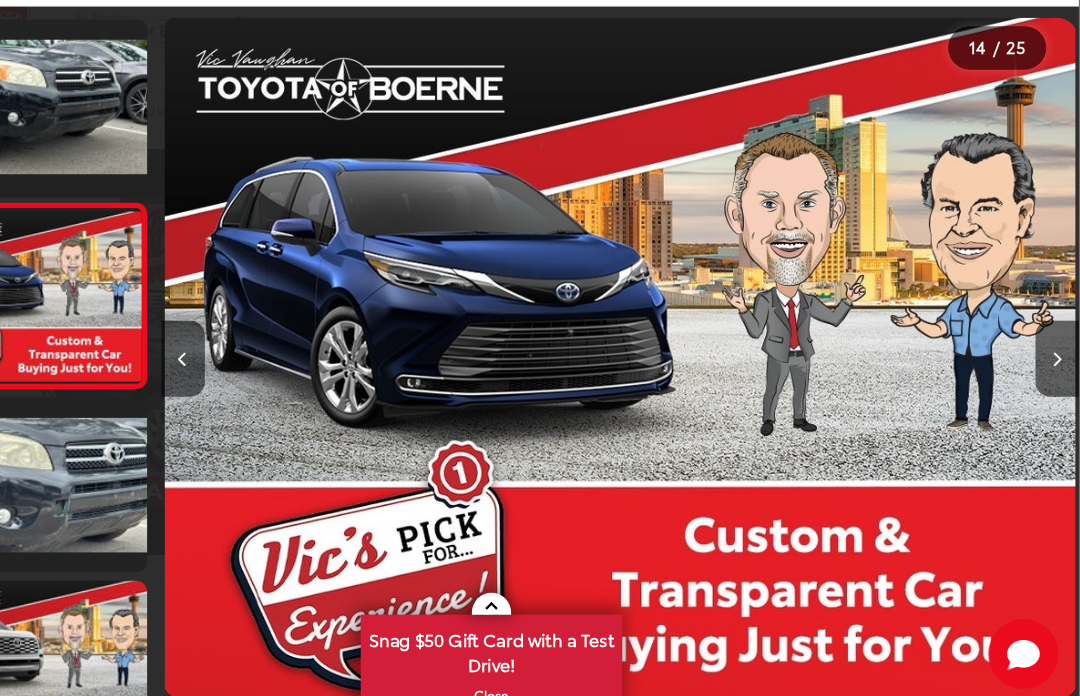 click at bounding box center [1059, 374] 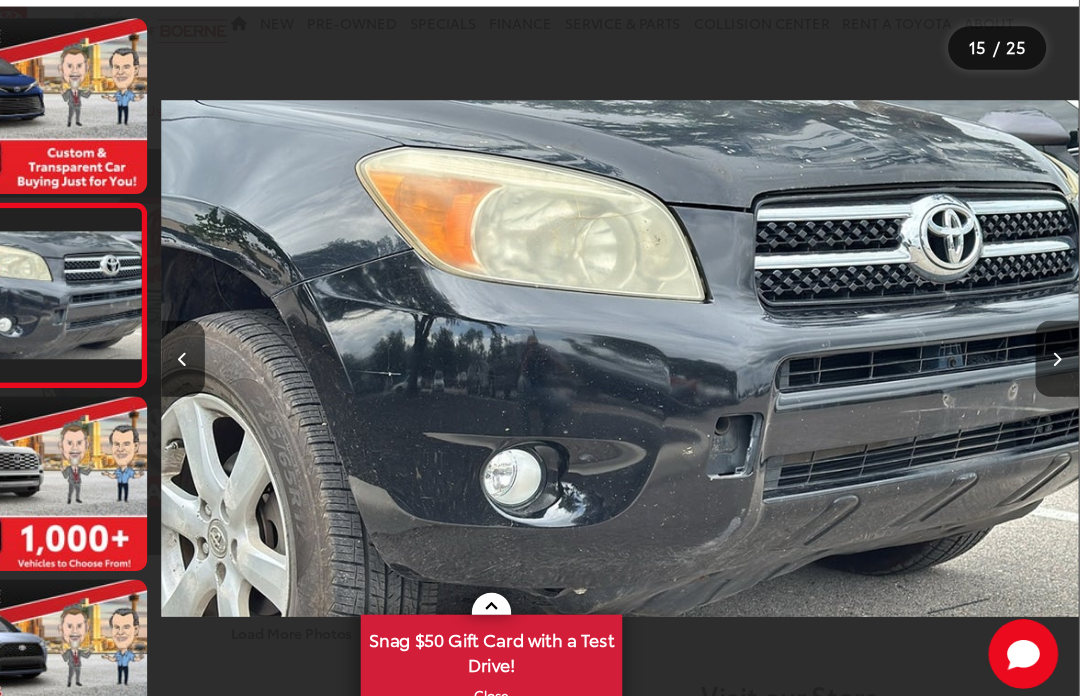 click at bounding box center (1059, 374) 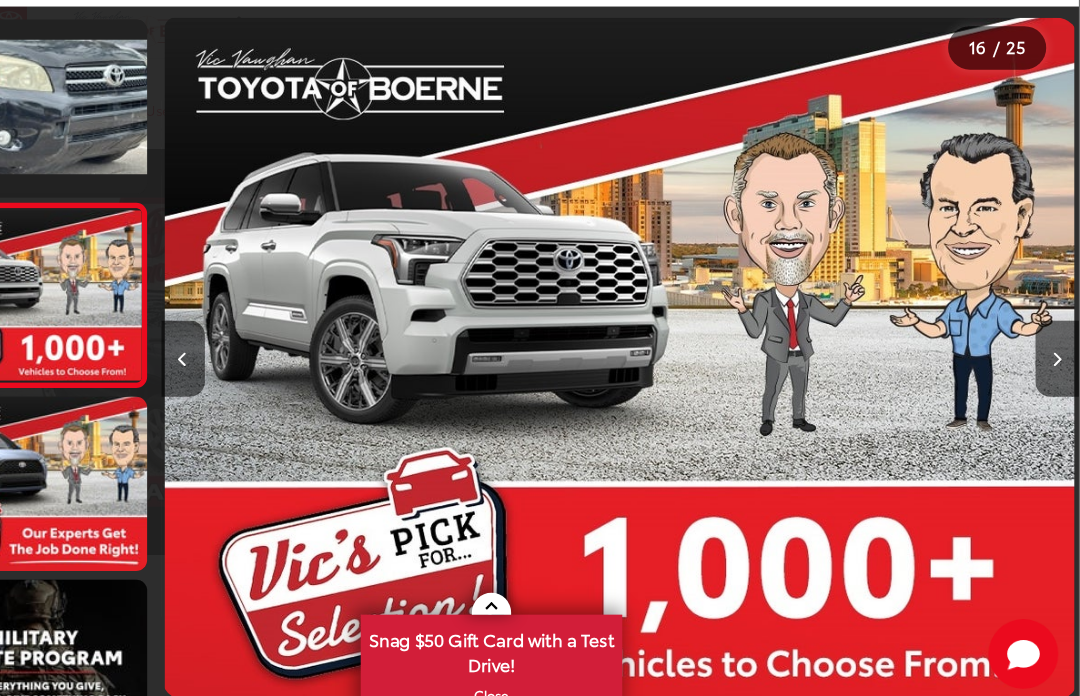 click at bounding box center [1059, 374] 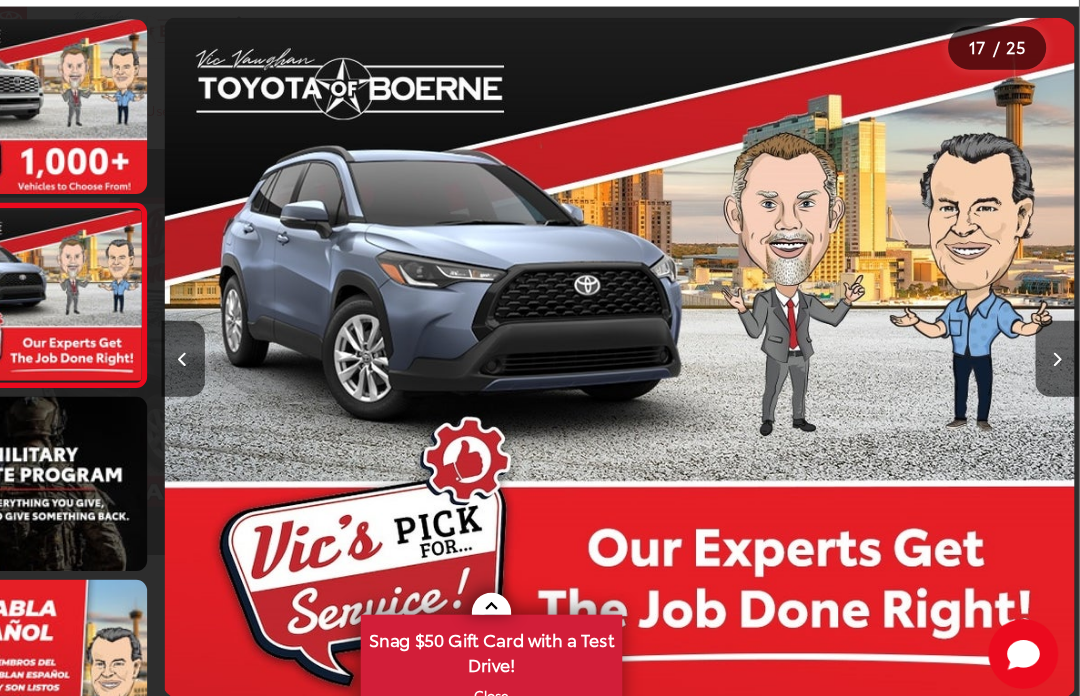 click at bounding box center (1059, 375) 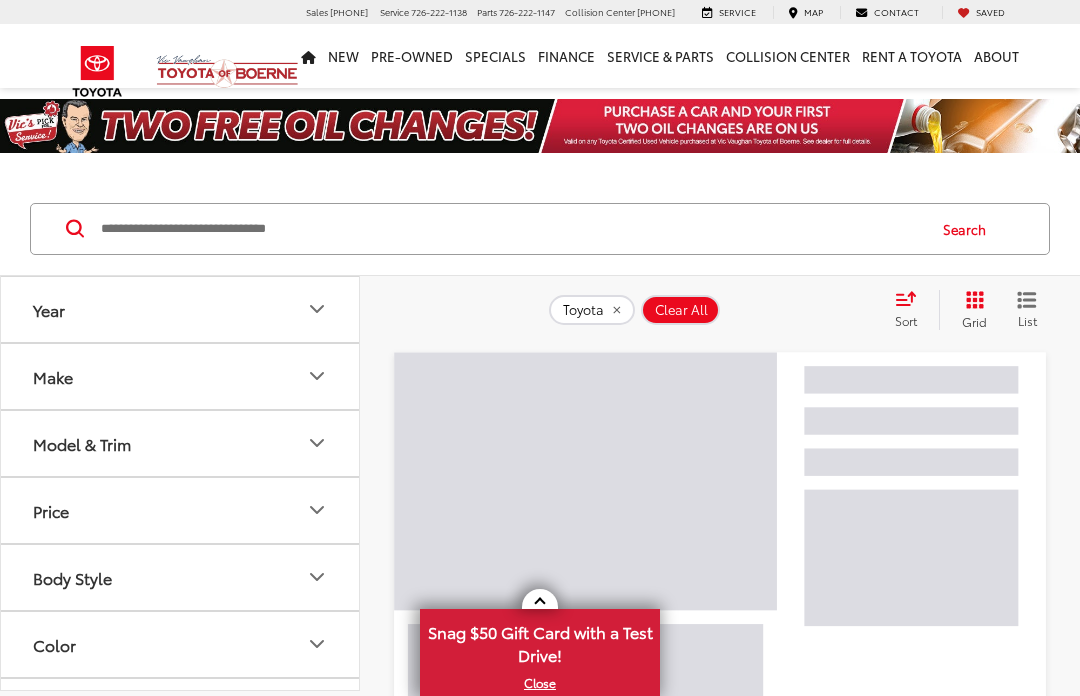 scroll, scrollTop: 1, scrollLeft: 0, axis: vertical 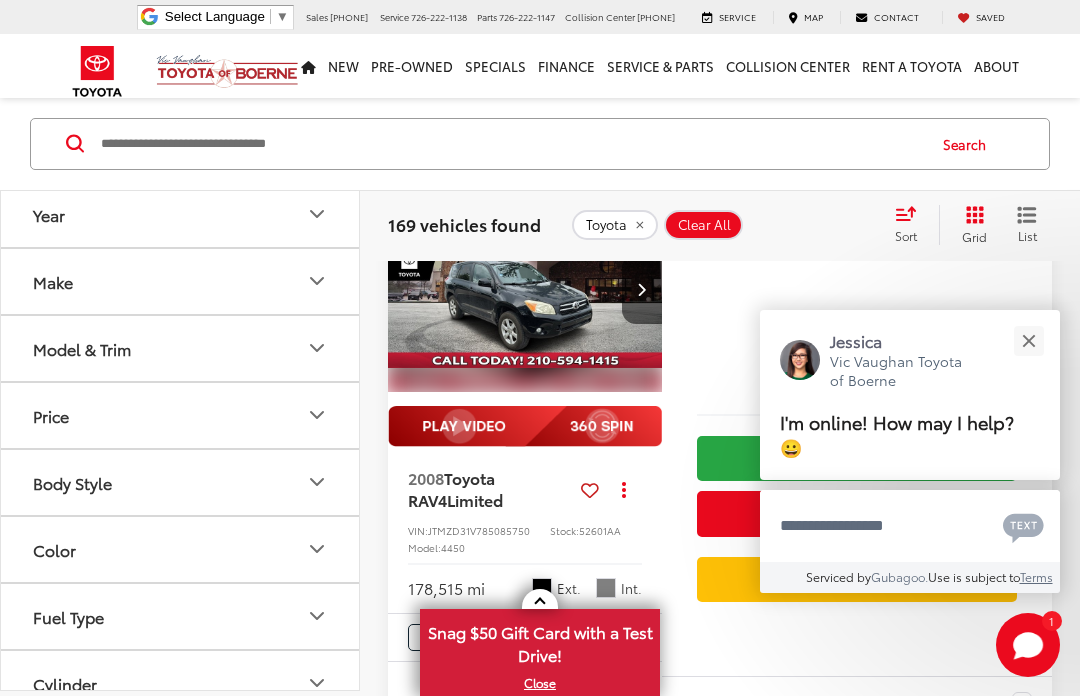 click on "$7,200
Today's Price:
Check Availability
Get Price Now
Value Your Trade" at bounding box center [857, 431] 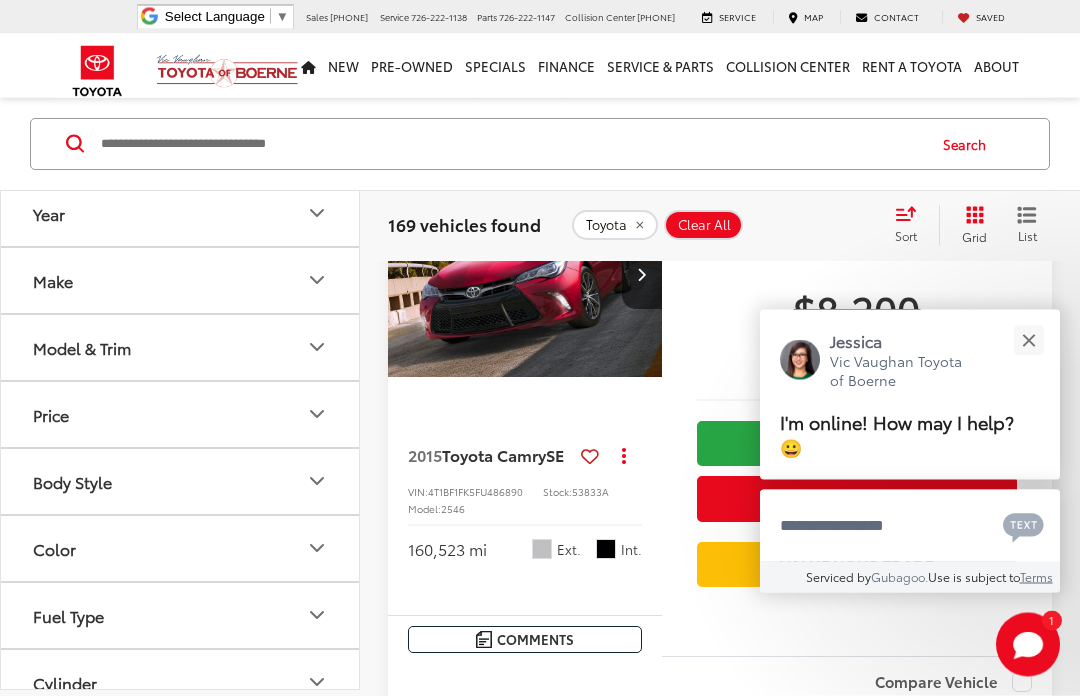 scroll, scrollTop: 2003, scrollLeft: 0, axis: vertical 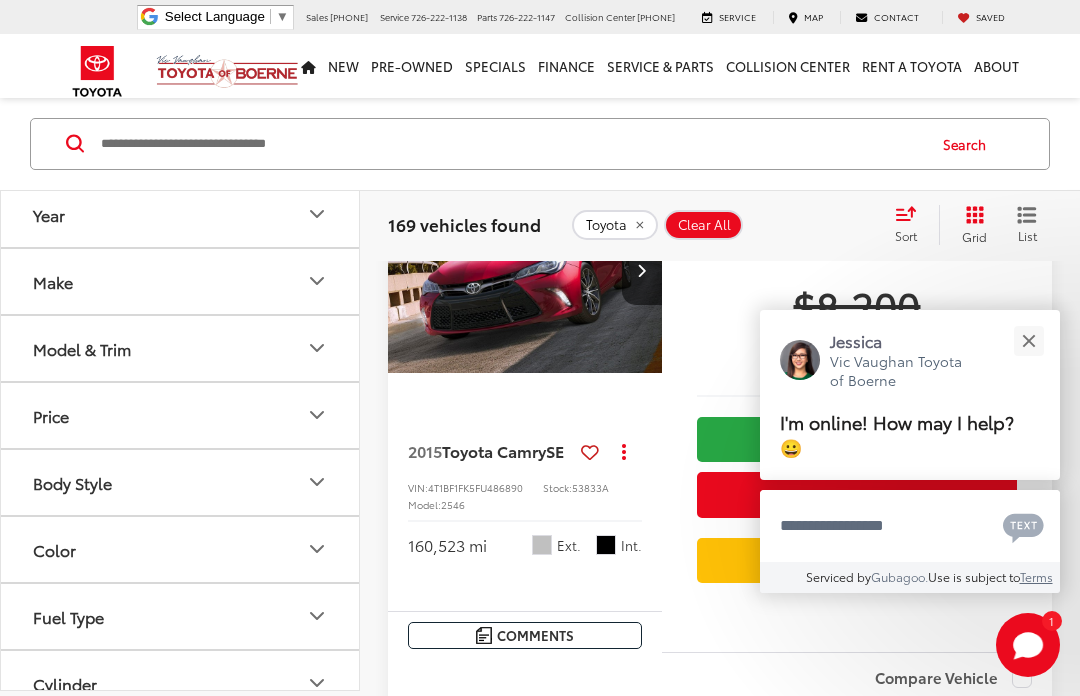 click at bounding box center (1028, 341) 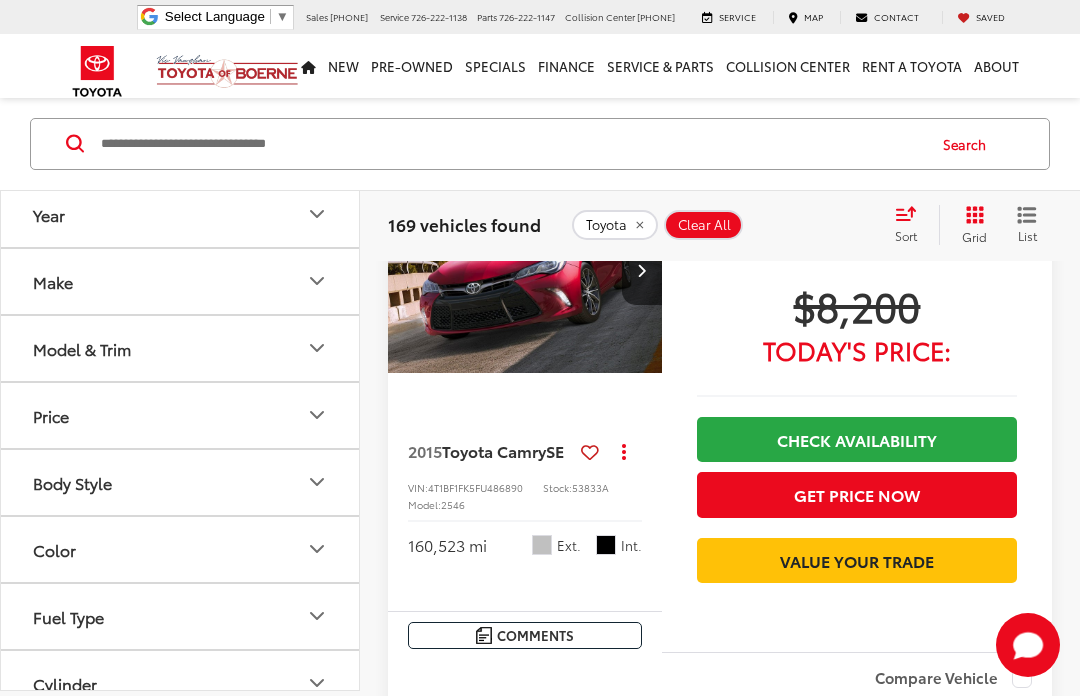 click at bounding box center [525, 271] 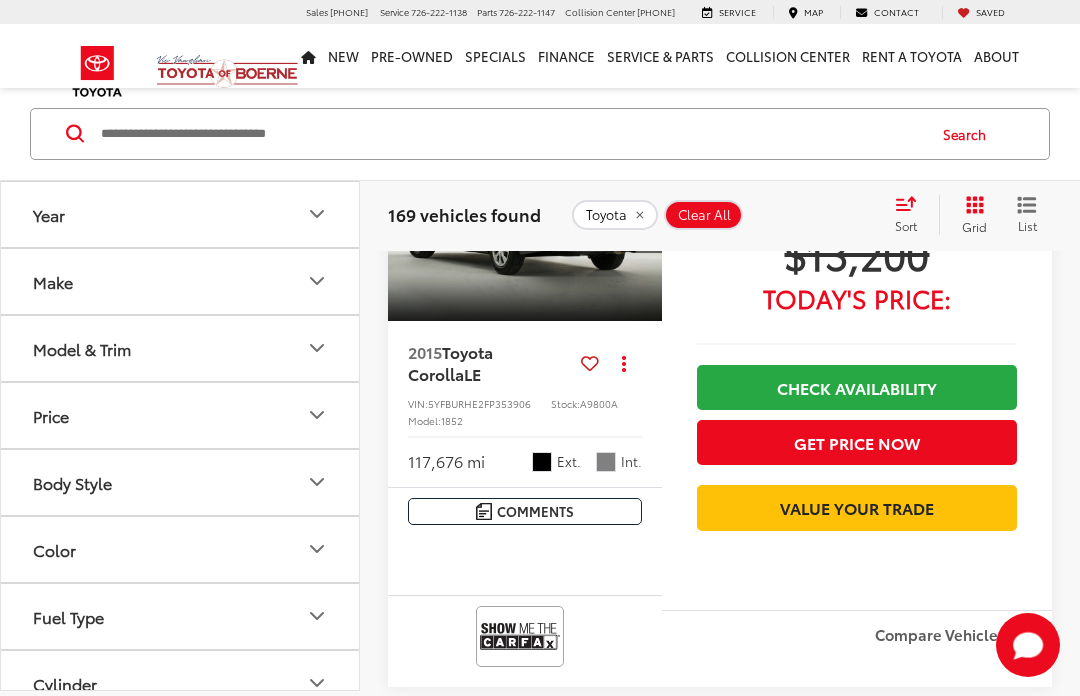 scroll, scrollTop: 5725, scrollLeft: 0, axis: vertical 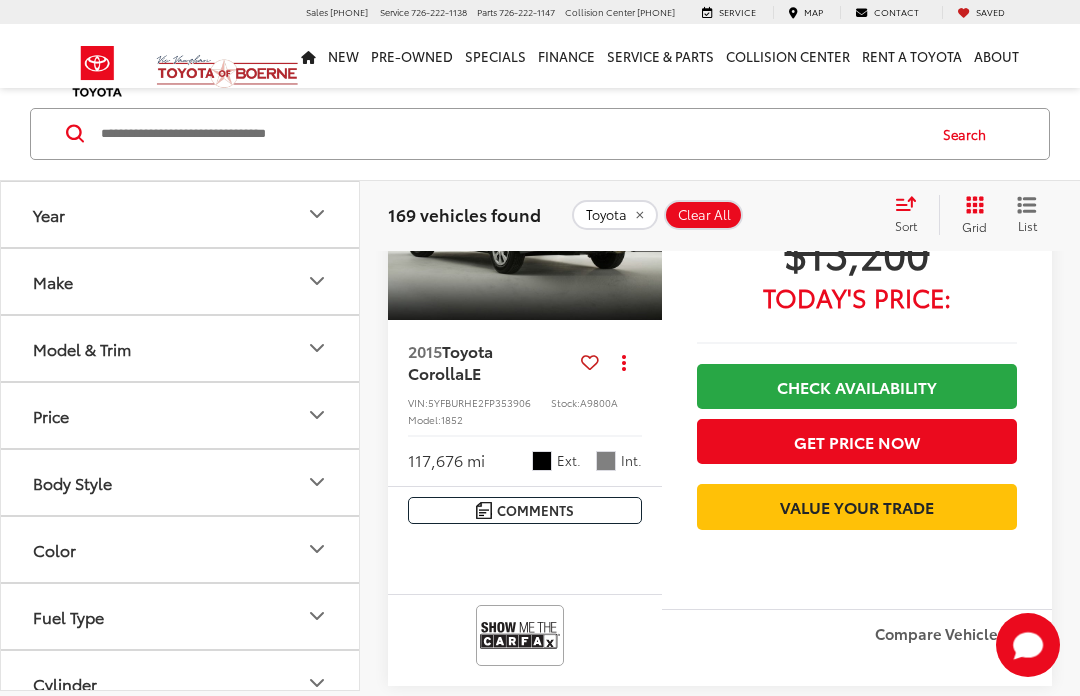 click at bounding box center [642, 217] 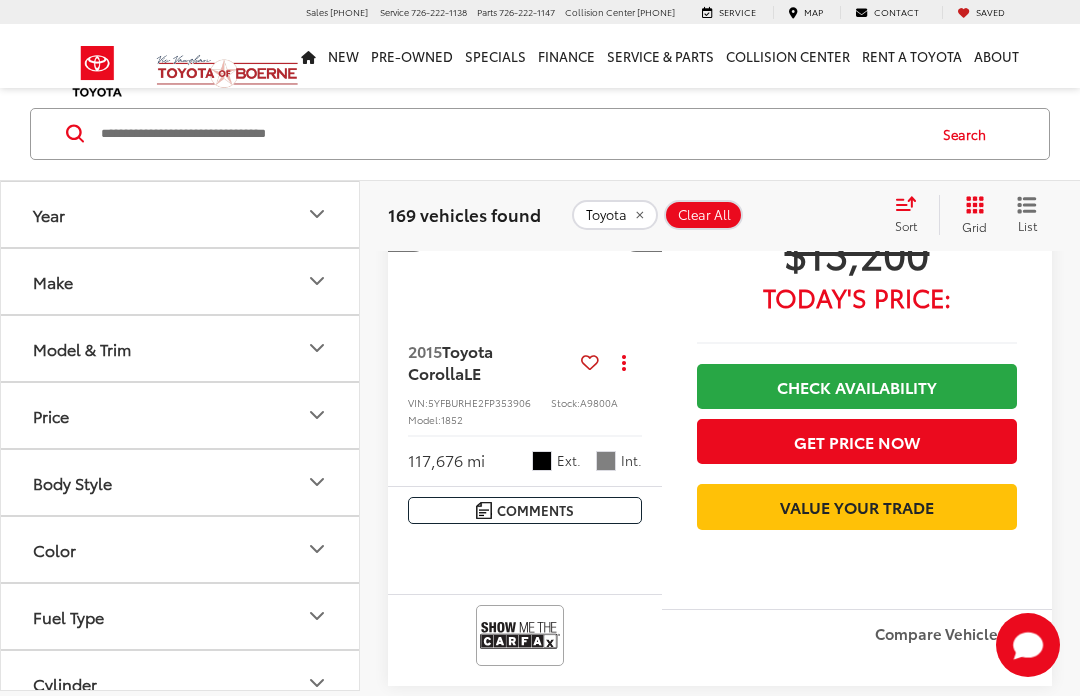 scroll, scrollTop: 0, scrollLeft: 277, axis: horizontal 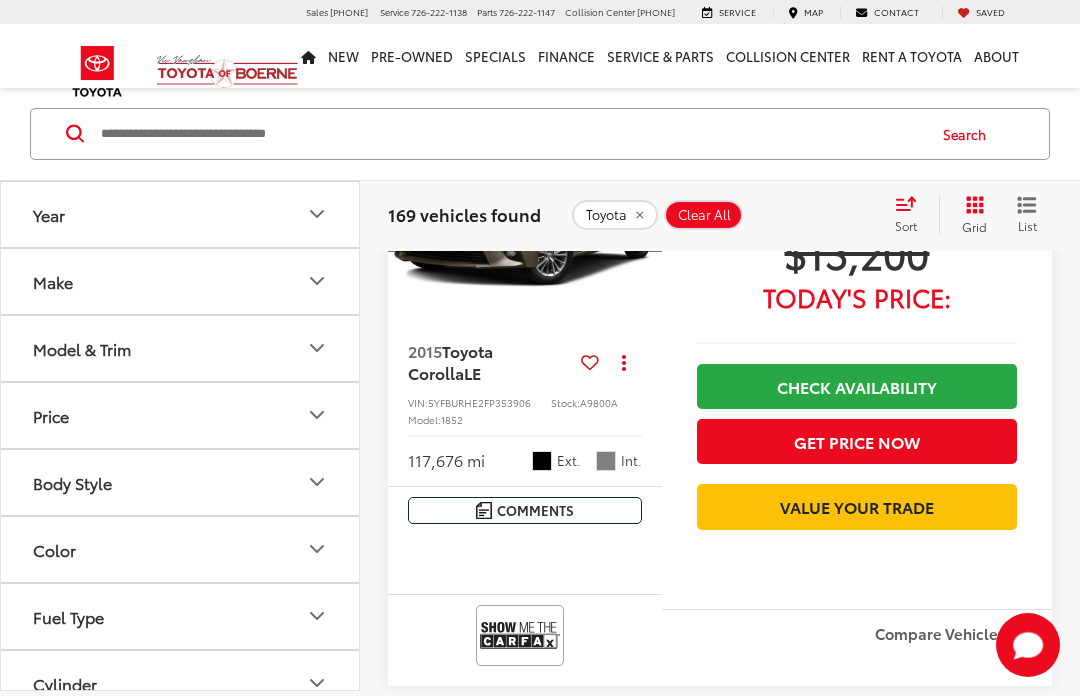 click at bounding box center (642, 217) 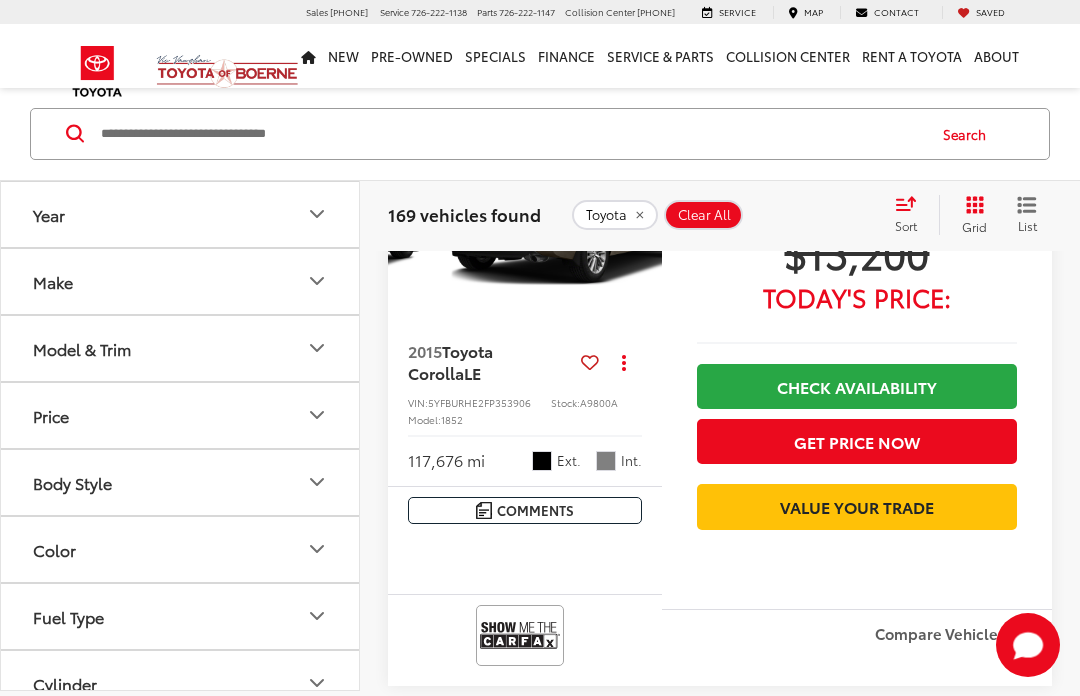 scroll, scrollTop: 0, scrollLeft: 831, axis: horizontal 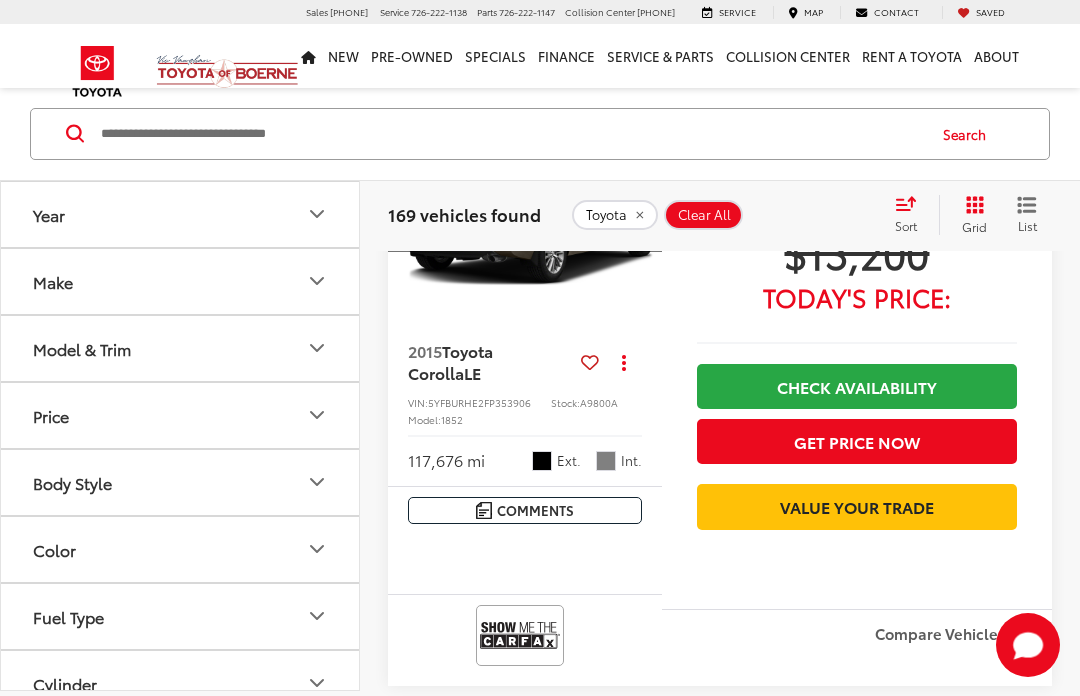 click at bounding box center (641, 217) 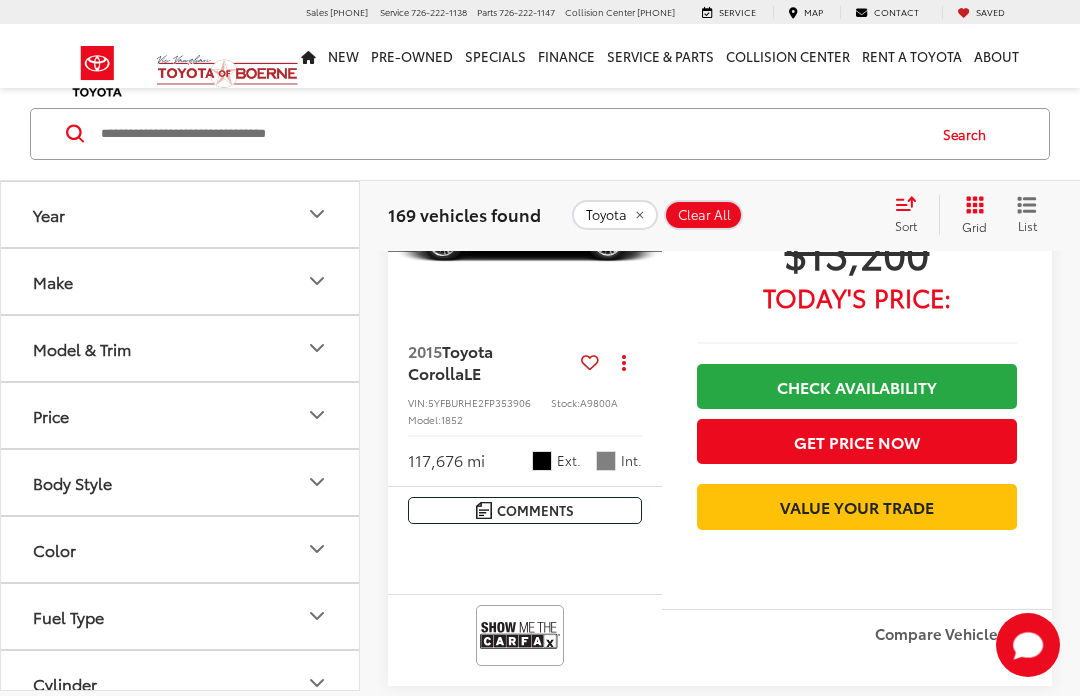 scroll, scrollTop: 0, scrollLeft: 1108, axis: horizontal 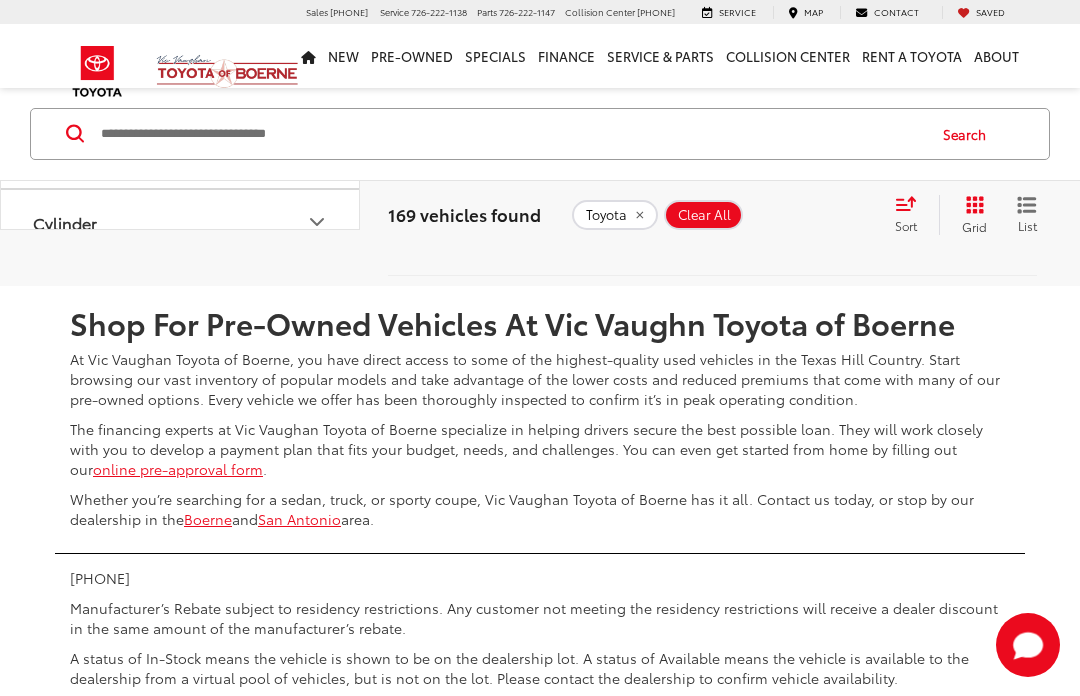 click on "2" at bounding box center [694, 227] 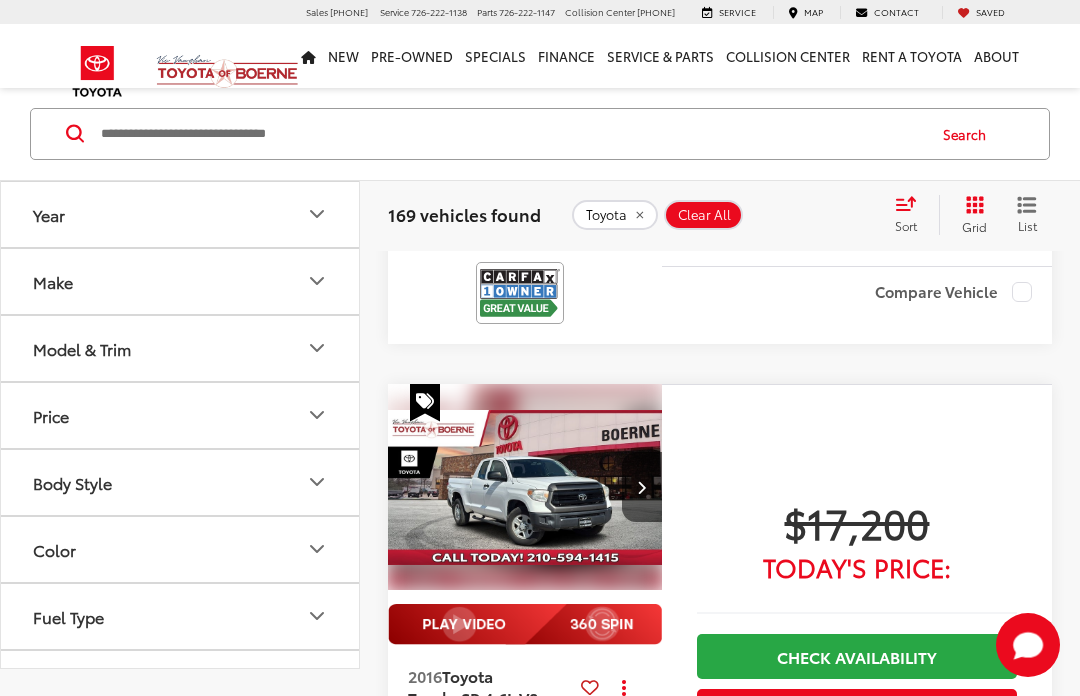 scroll, scrollTop: 0, scrollLeft: 0, axis: both 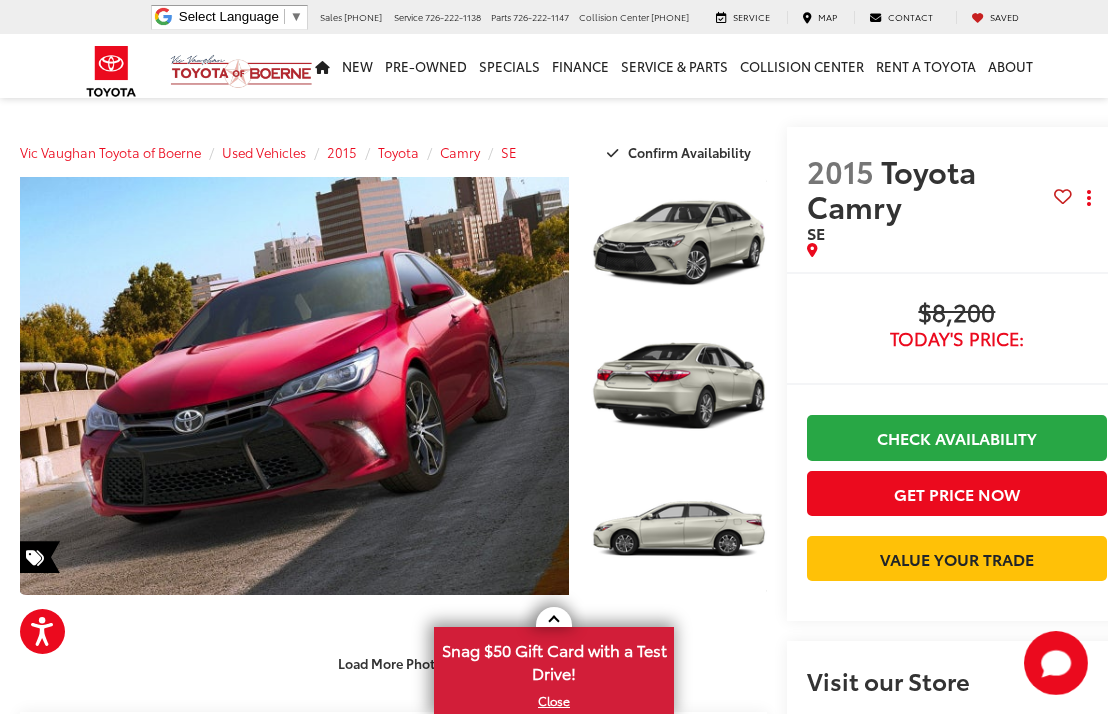 click at bounding box center (294, 386) 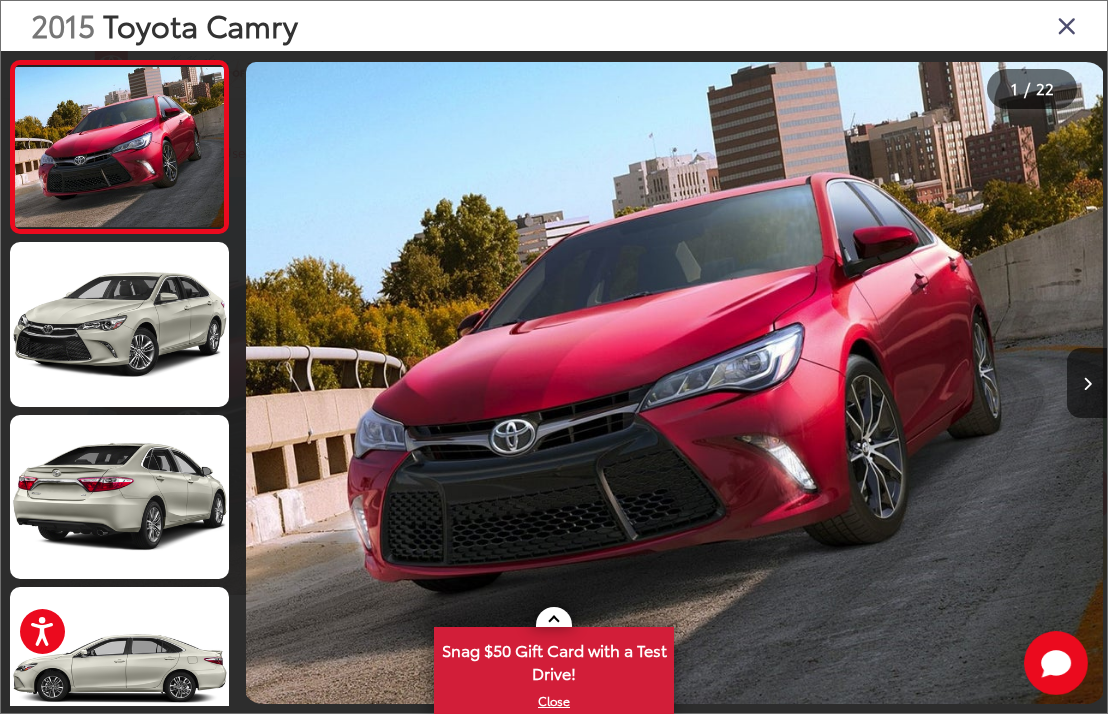 click at bounding box center [1087, 383] 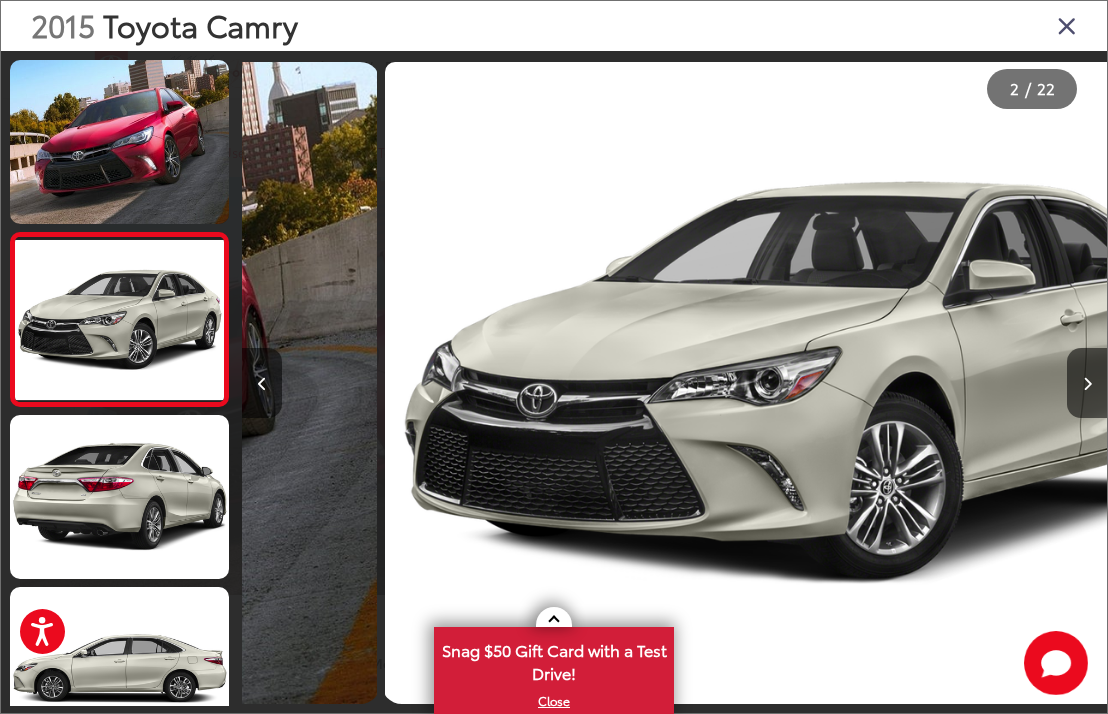 scroll, scrollTop: 0, scrollLeft: 865, axis: horizontal 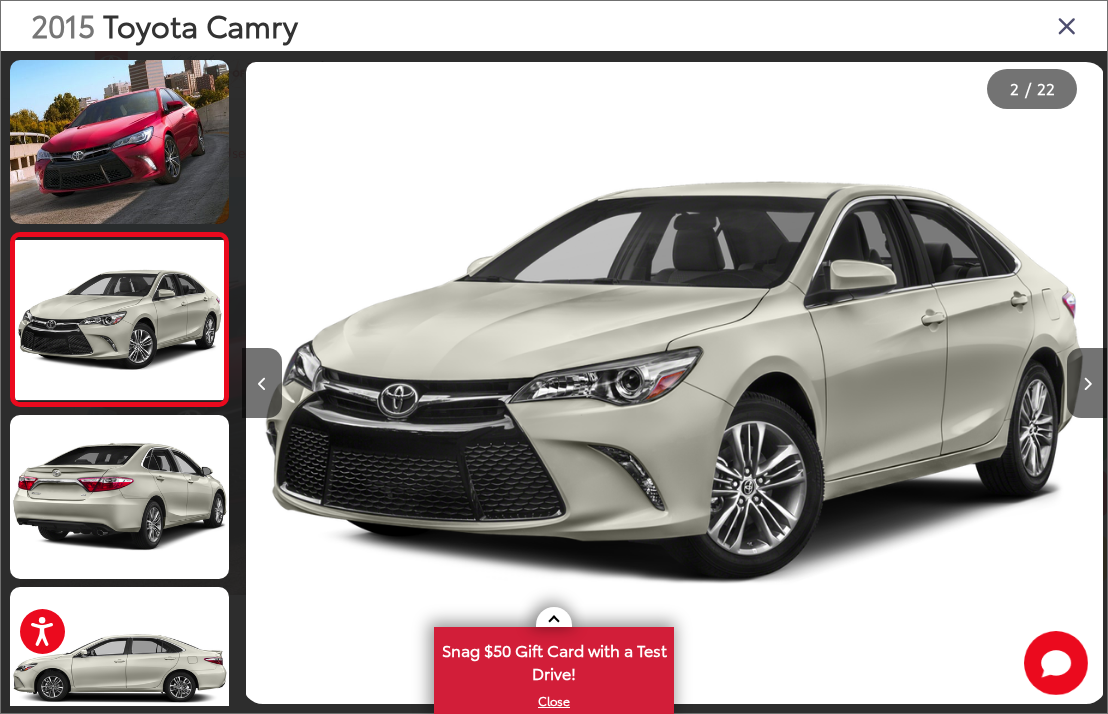 click at bounding box center (1087, 383) 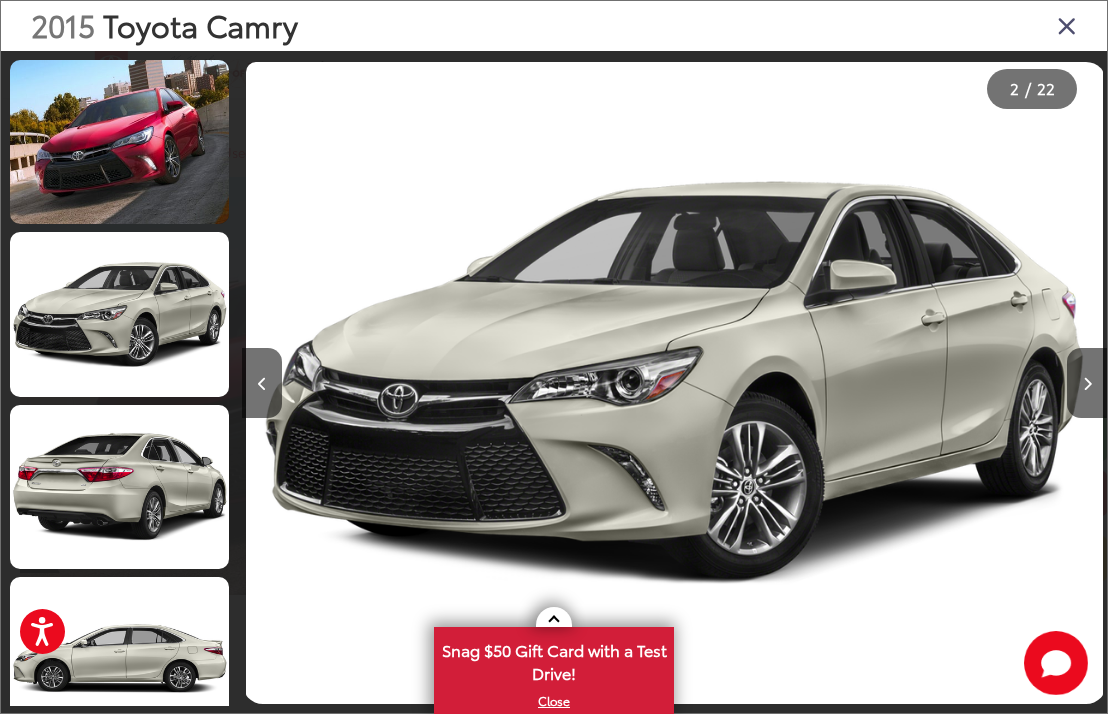 scroll, scrollTop: 0, scrollLeft: 1597, axis: horizontal 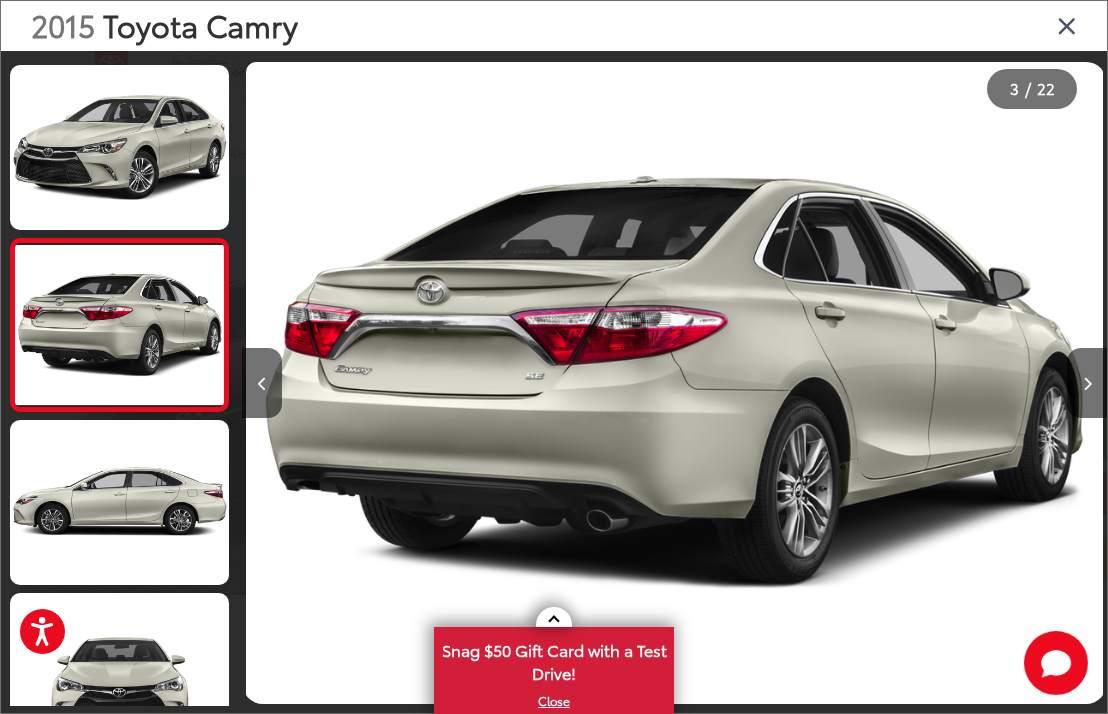 click at bounding box center (1087, 383) 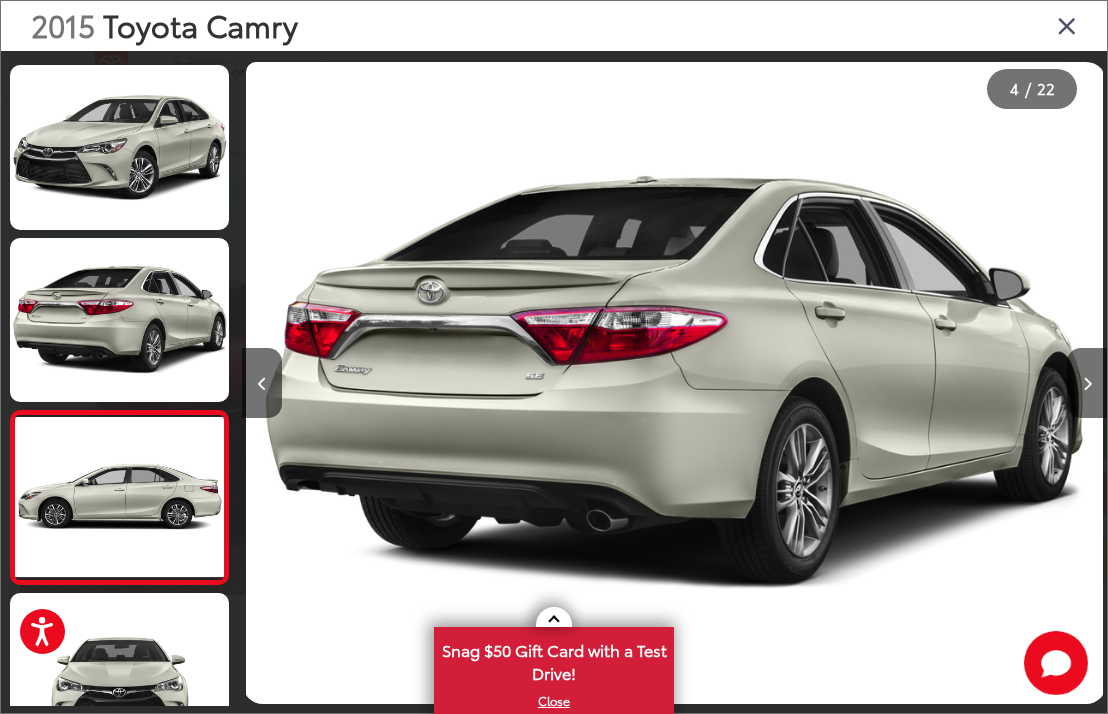 scroll, scrollTop: 0, scrollLeft: 2513, axis: horizontal 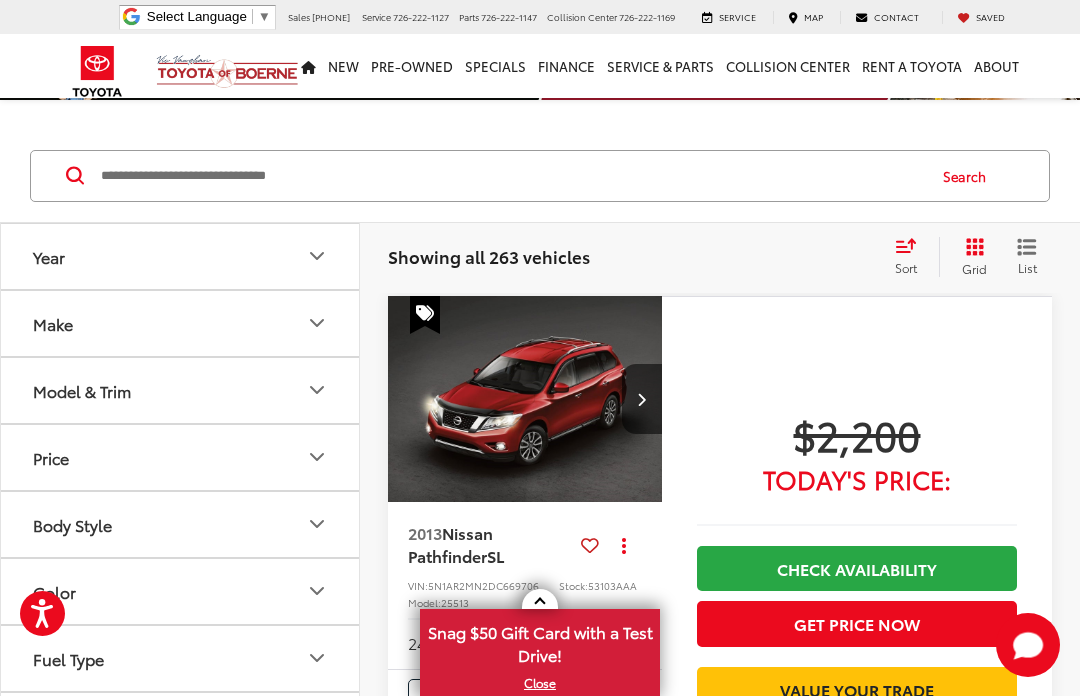 click at bounding box center (642, 399) 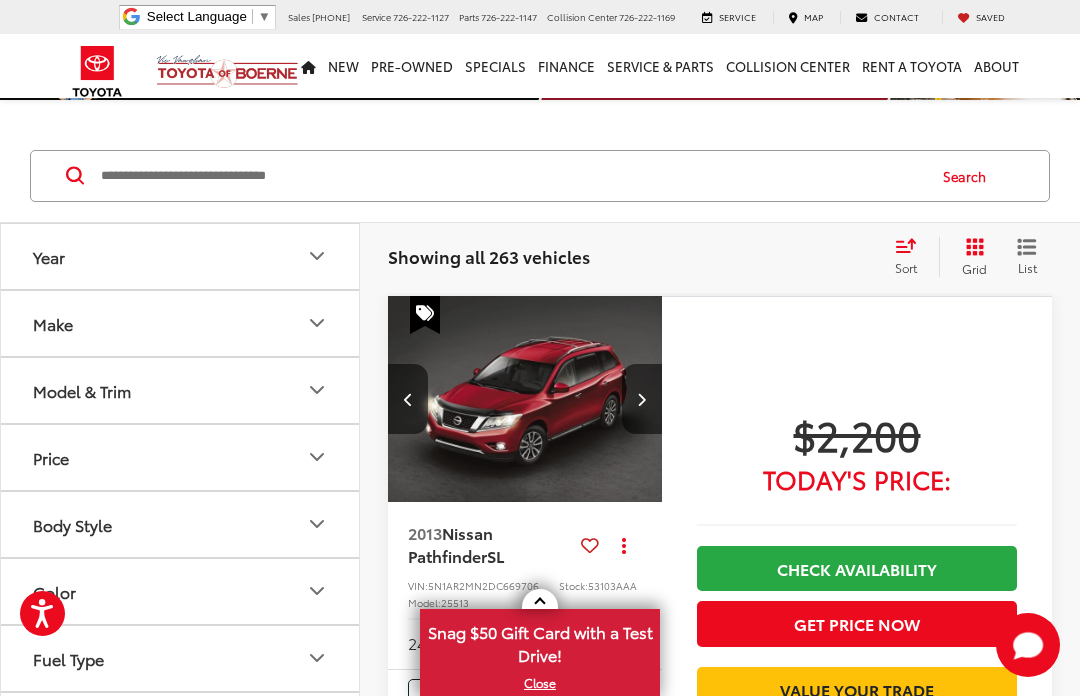 scroll, scrollTop: 0, scrollLeft: 277, axis: horizontal 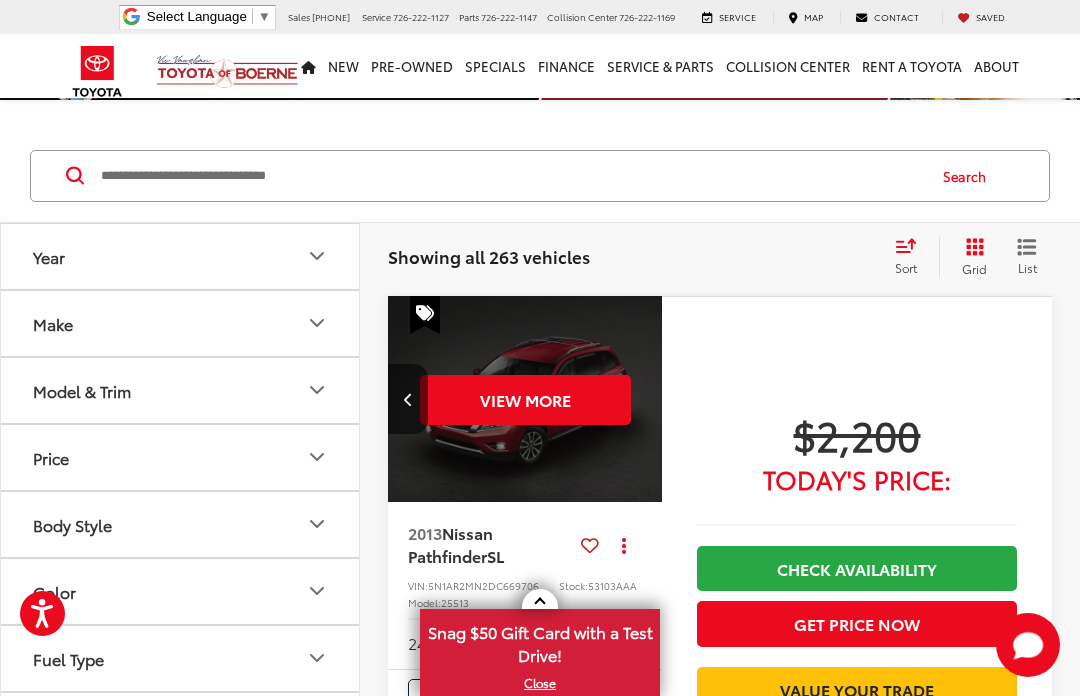 click on "View More" at bounding box center (525, 400) 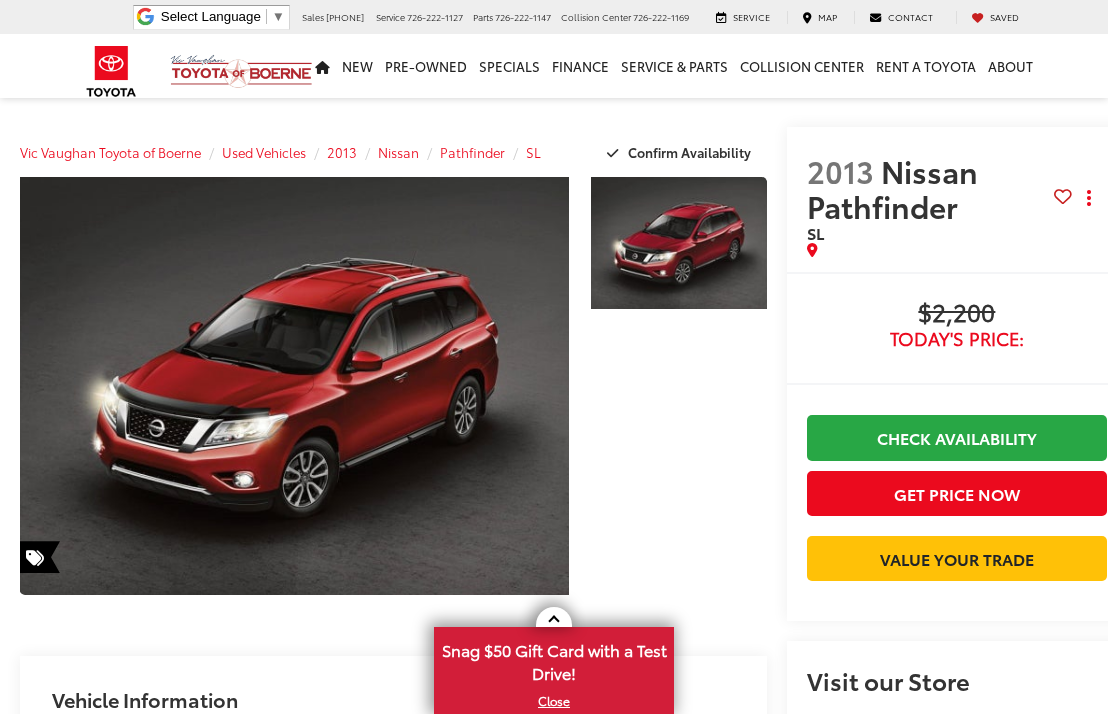 scroll, scrollTop: 0, scrollLeft: 0, axis: both 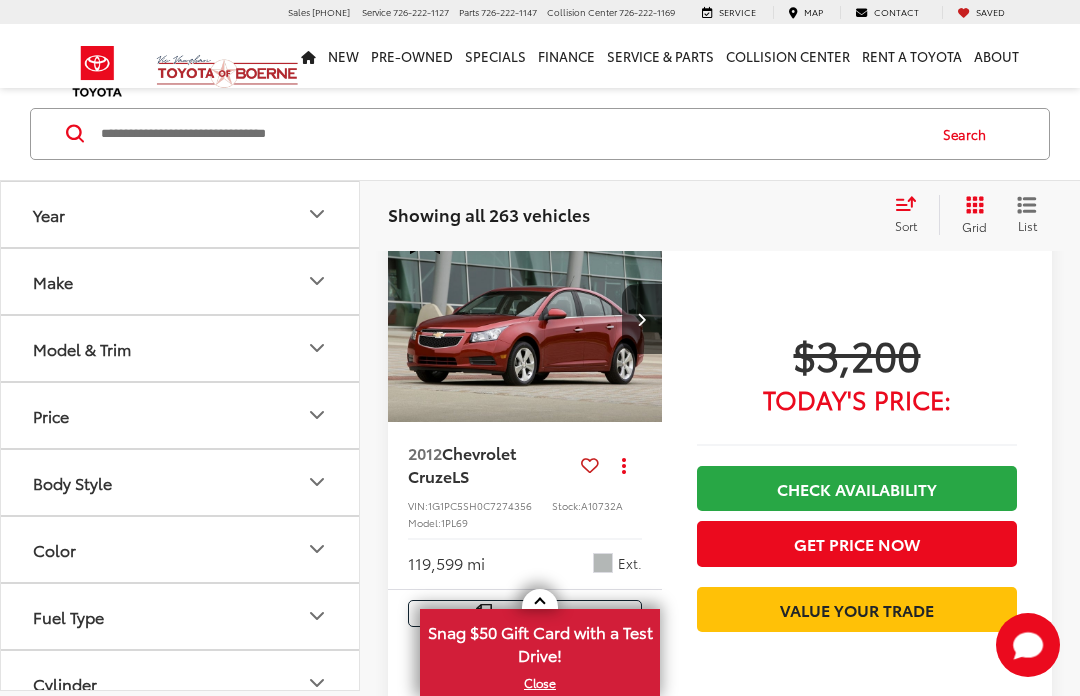 click at bounding box center [642, 319] 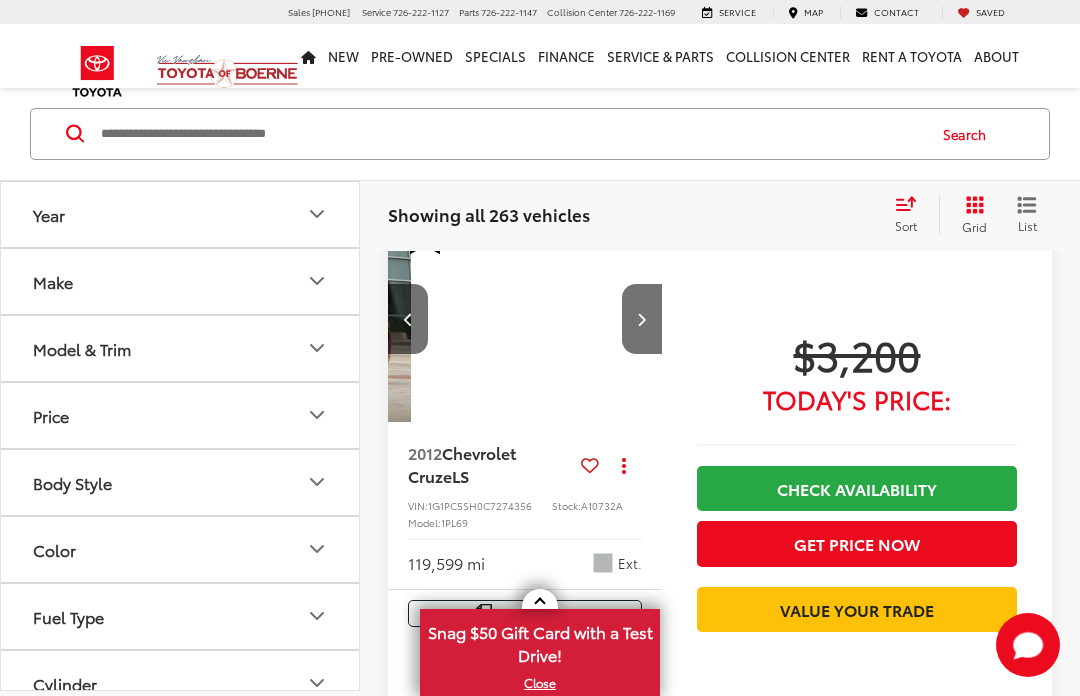 scroll, scrollTop: 0, scrollLeft: 277, axis: horizontal 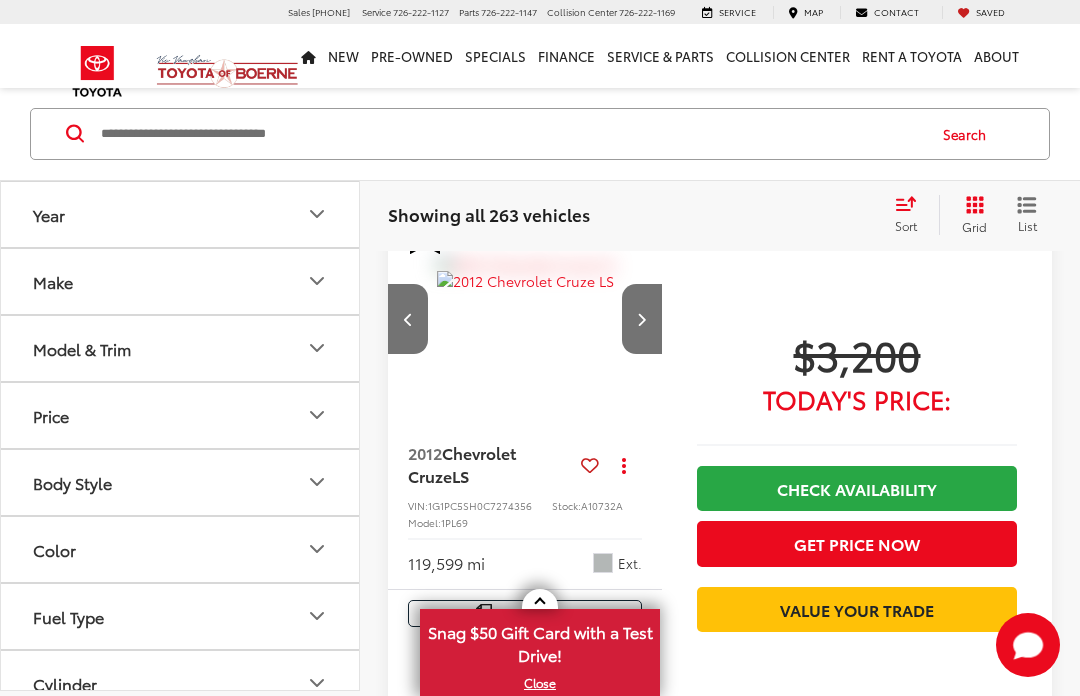 click at bounding box center (642, 319) 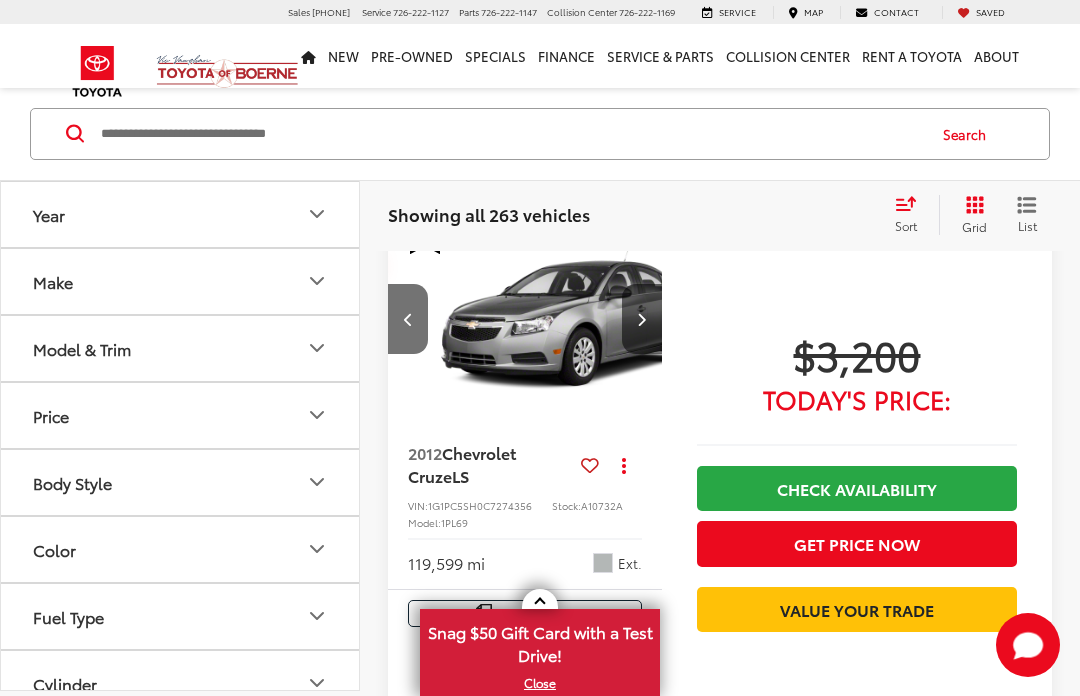 scroll, scrollTop: 0, scrollLeft: 554, axis: horizontal 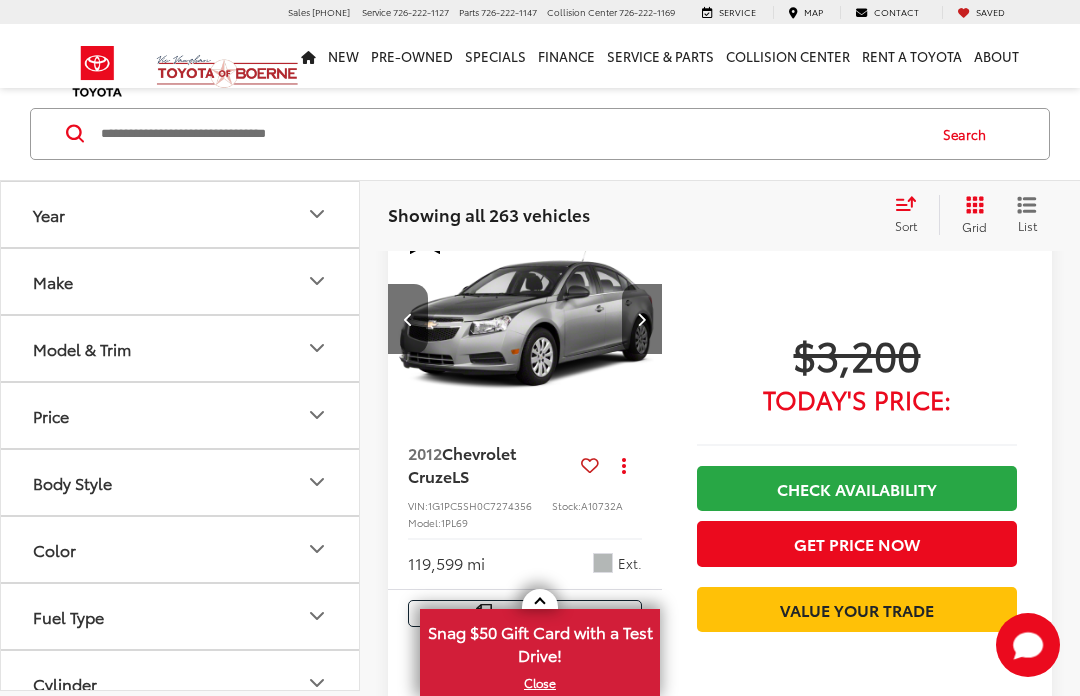click at bounding box center (642, 319) 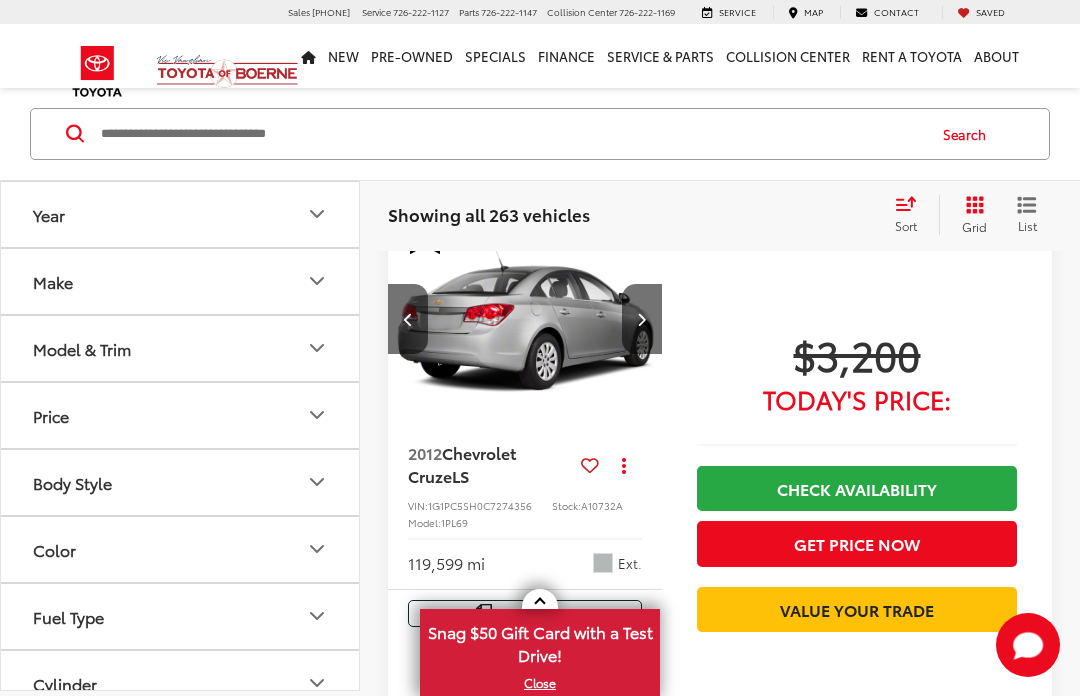click at bounding box center (642, 319) 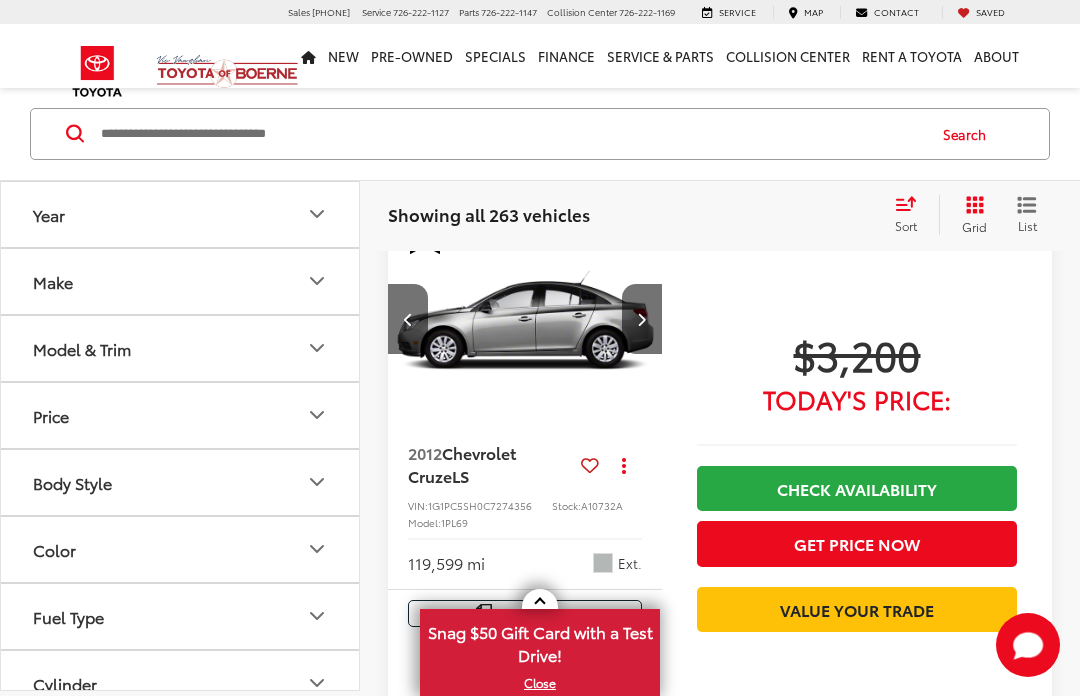 click at bounding box center [642, 319] 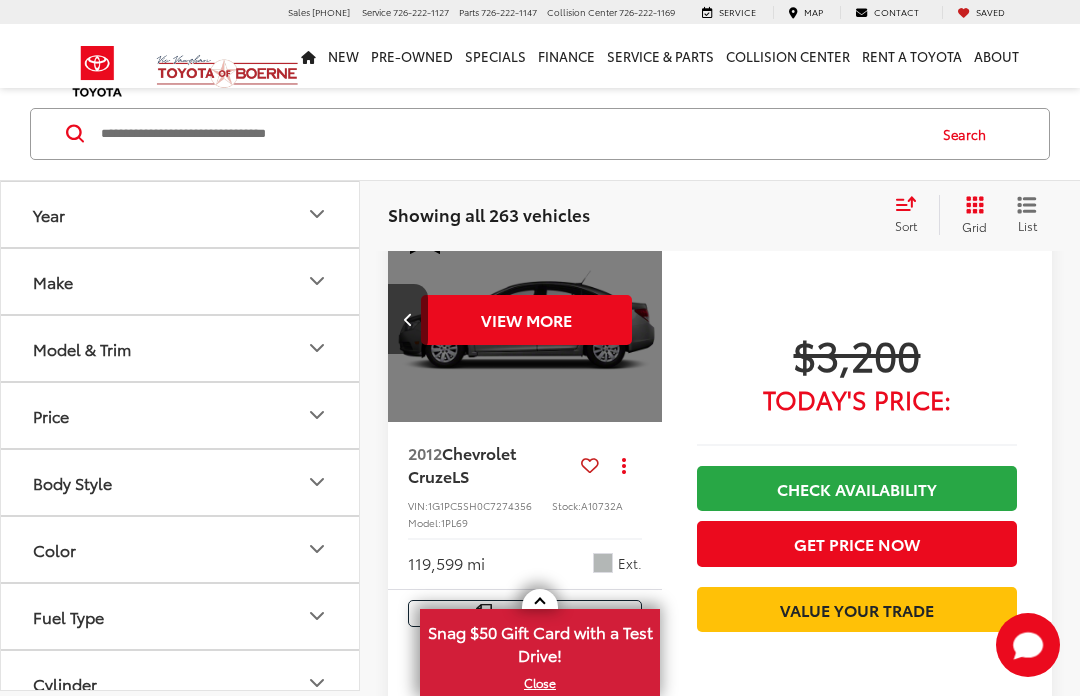scroll, scrollTop: 0, scrollLeft: 1385, axis: horizontal 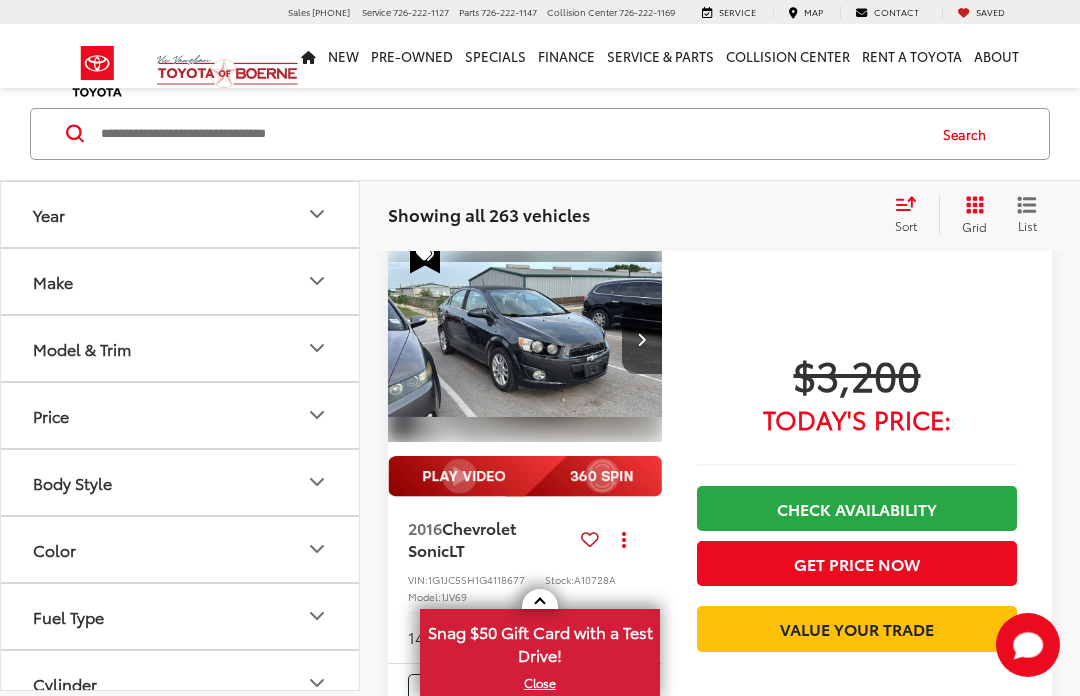 click at bounding box center [642, 339] 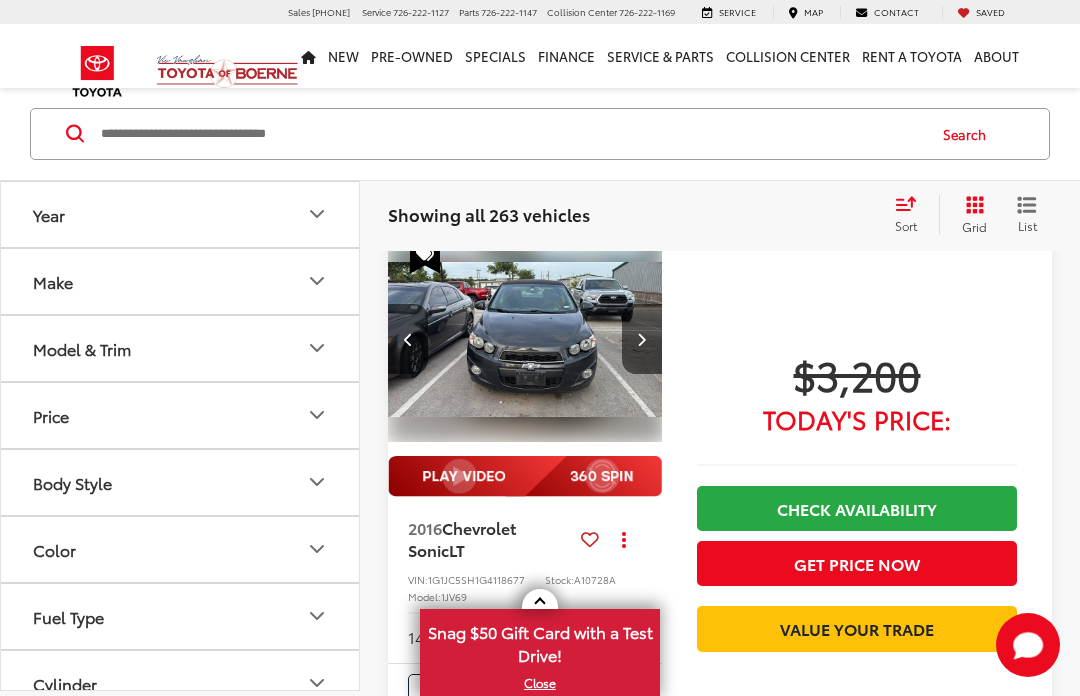 scroll, scrollTop: 0, scrollLeft: 277, axis: horizontal 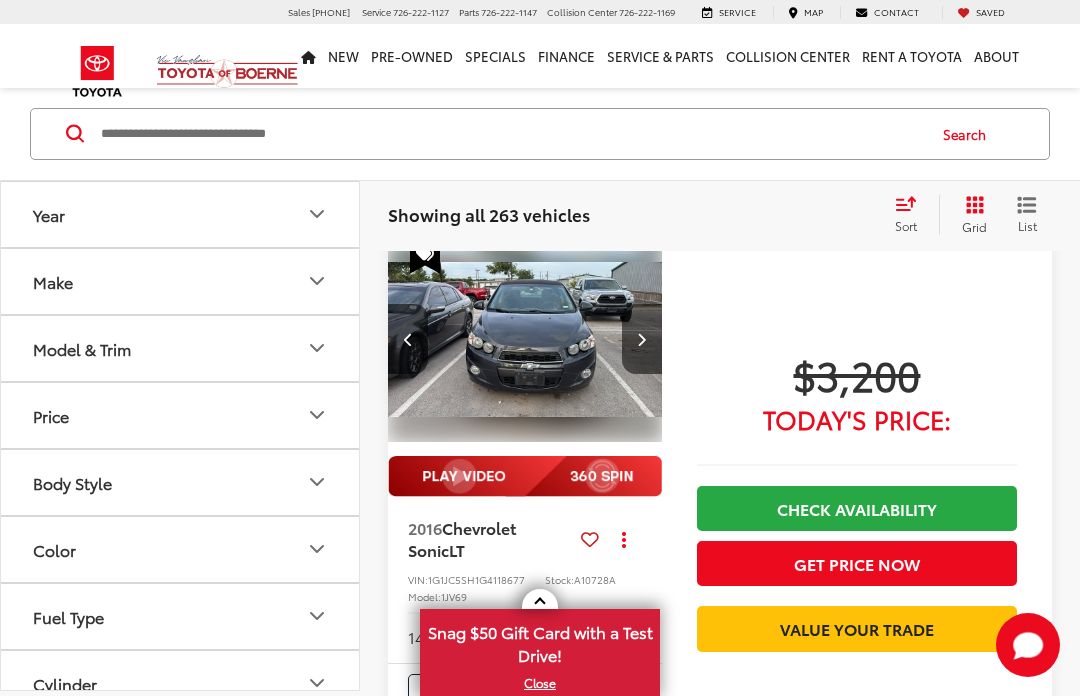 click at bounding box center [641, 339] 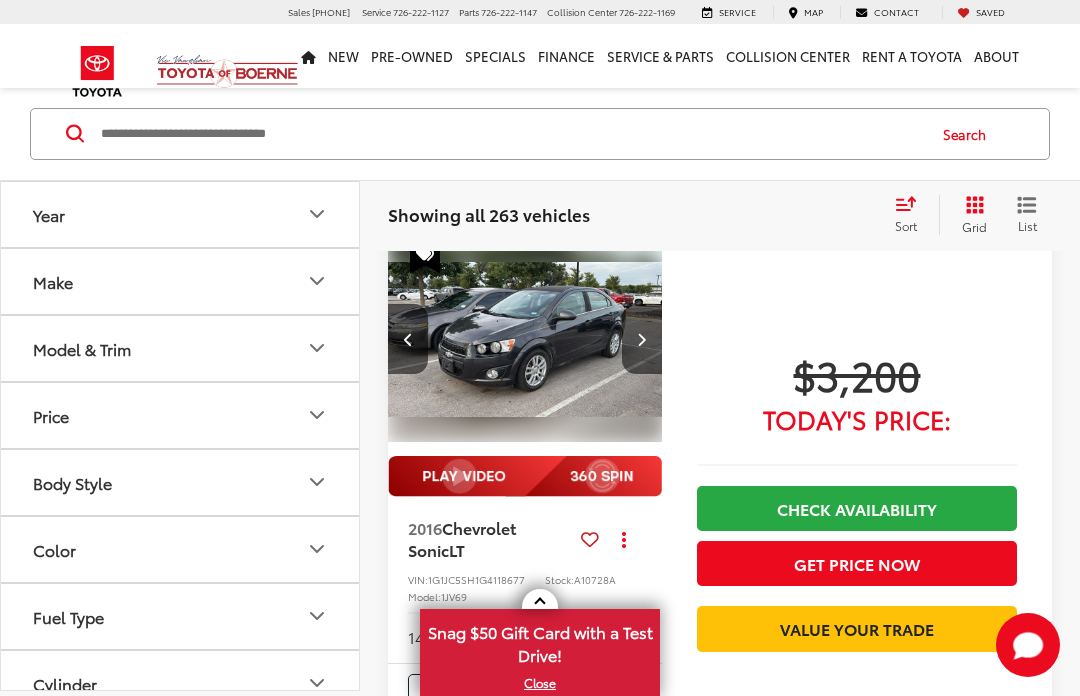 scroll, scrollTop: 0, scrollLeft: 554, axis: horizontal 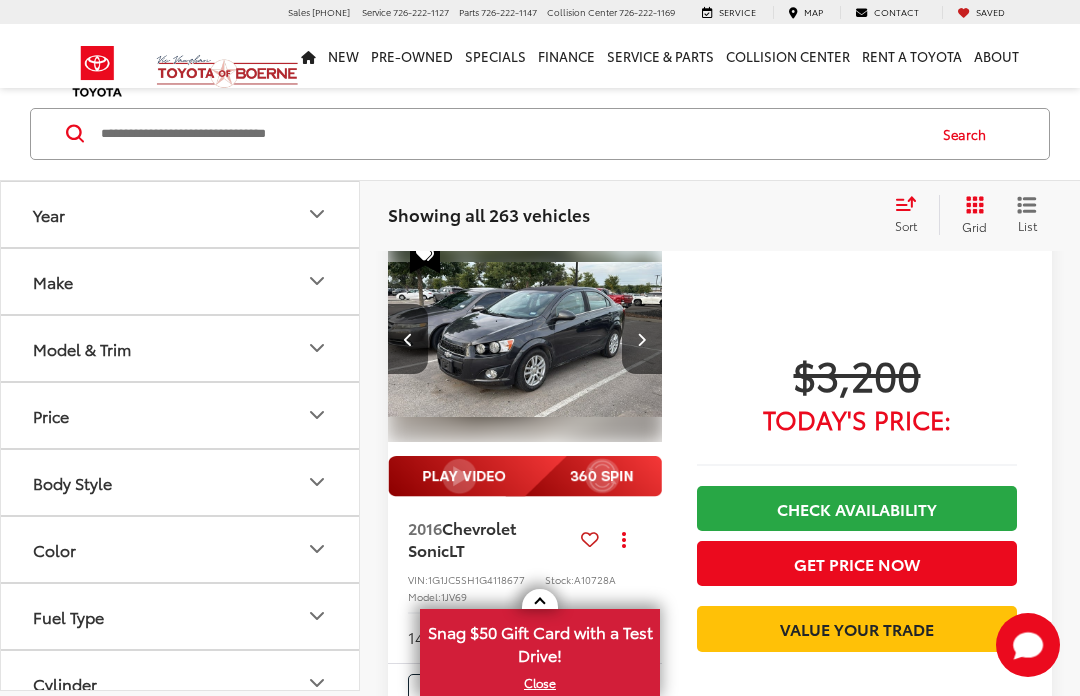 click at bounding box center [525, 340] 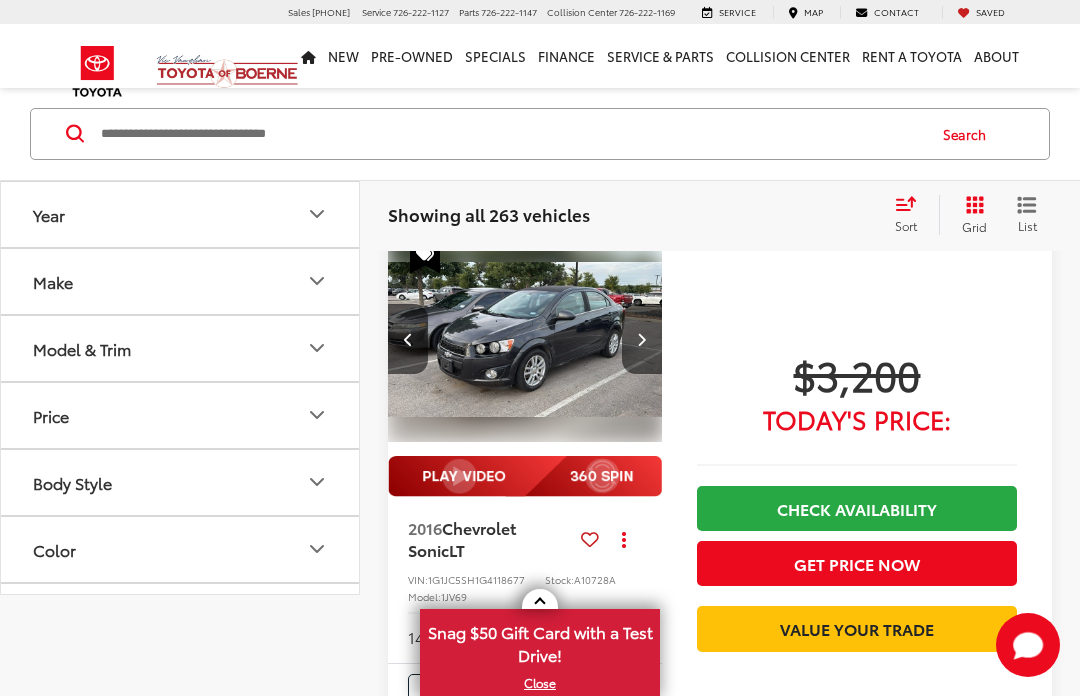 scroll, scrollTop: 3201, scrollLeft: 0, axis: vertical 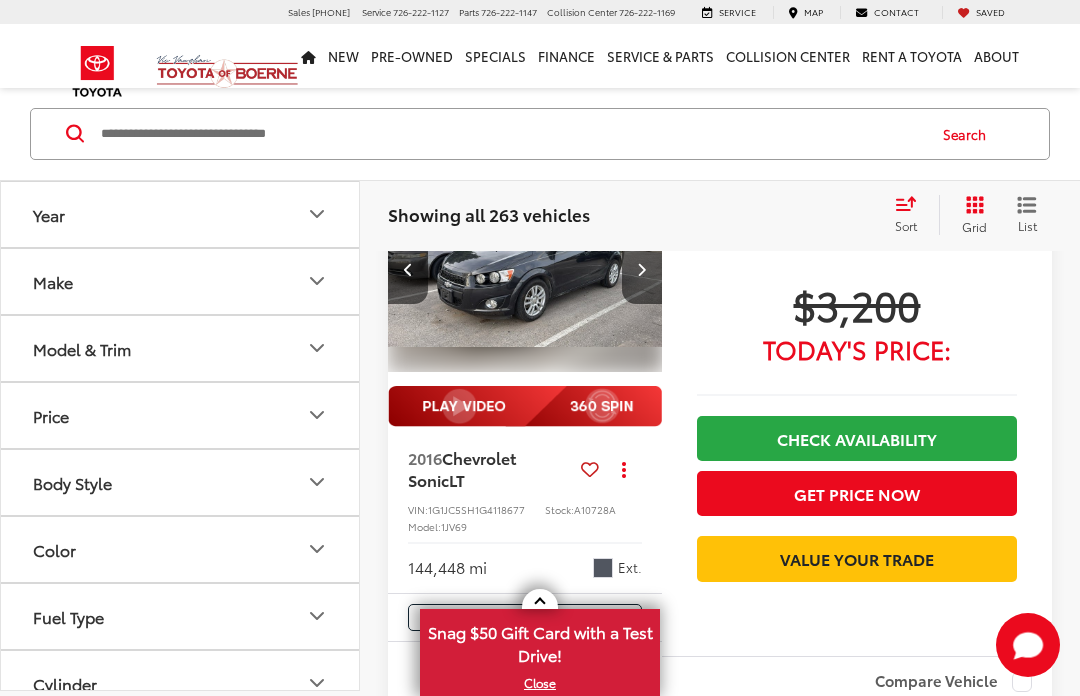 click at bounding box center (525, 270) 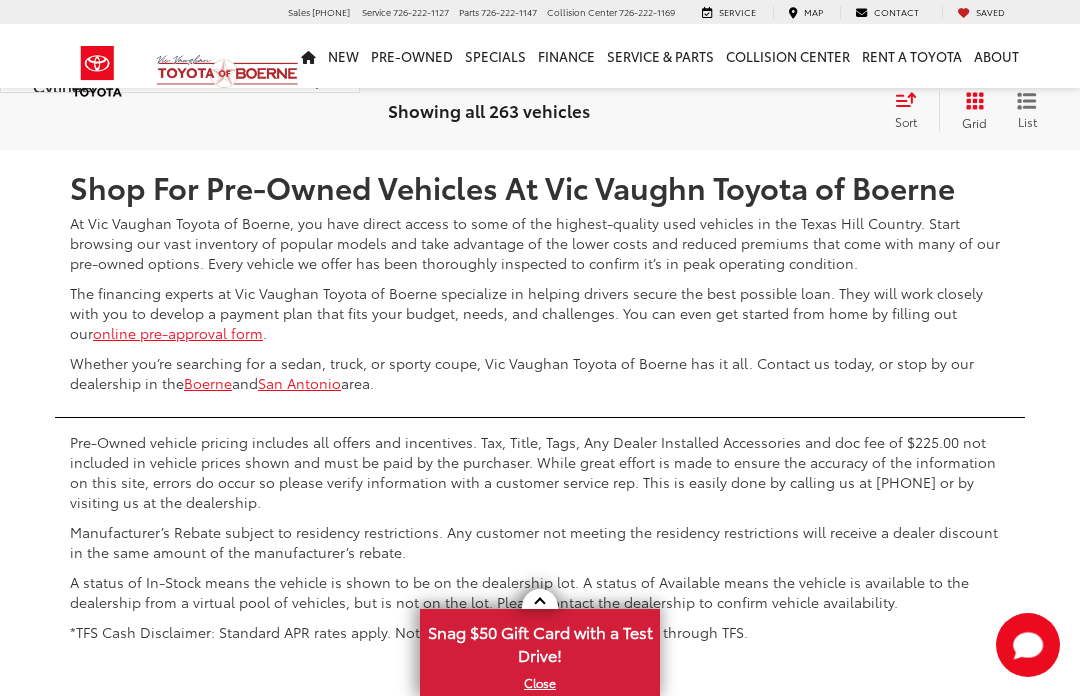 scroll, scrollTop: 7539, scrollLeft: 0, axis: vertical 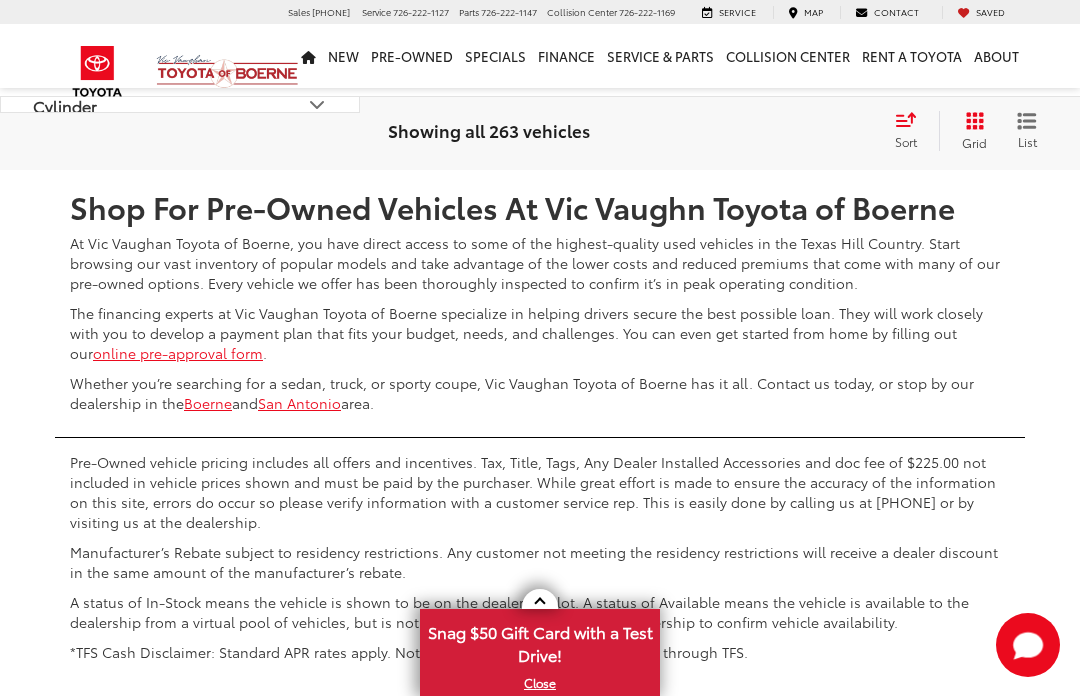 click on "2" at bounding box center [694, 111] 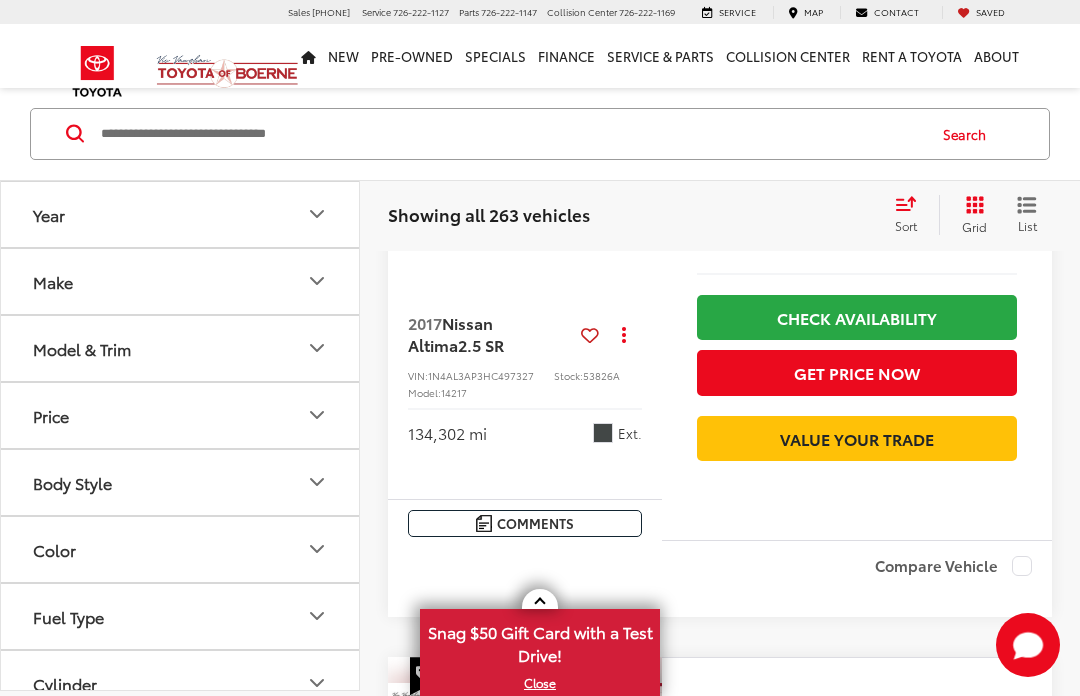 scroll, scrollTop: 3324, scrollLeft: 0, axis: vertical 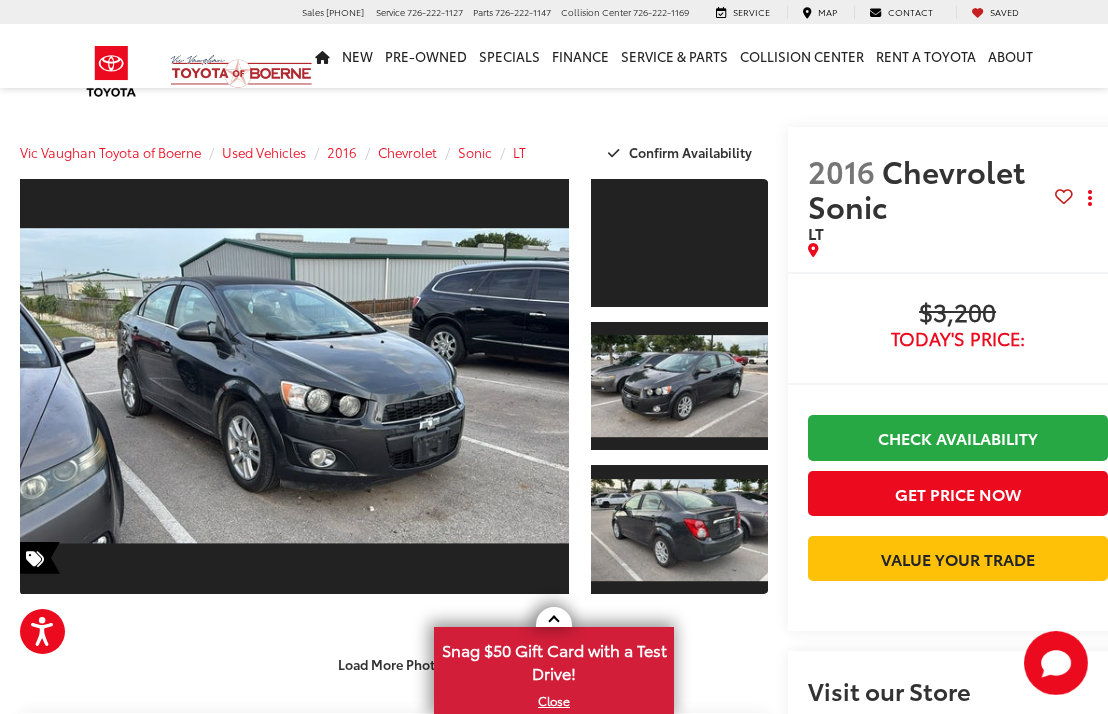 click at bounding box center [294, 386] 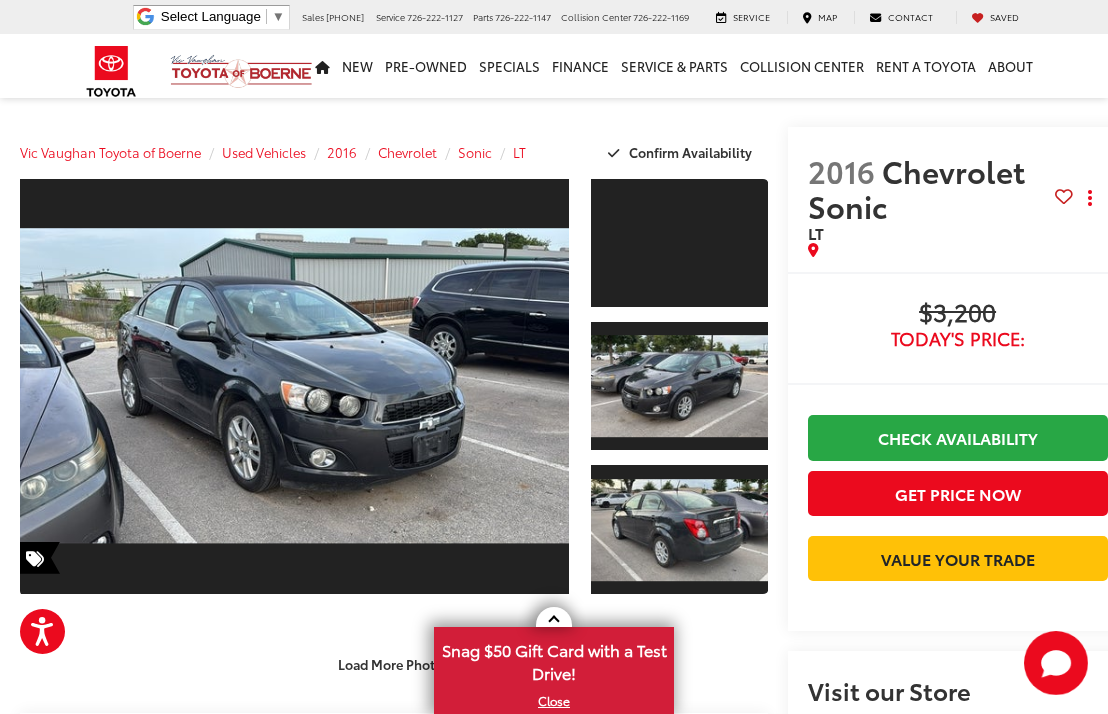 scroll, scrollTop: 3, scrollLeft: 0, axis: vertical 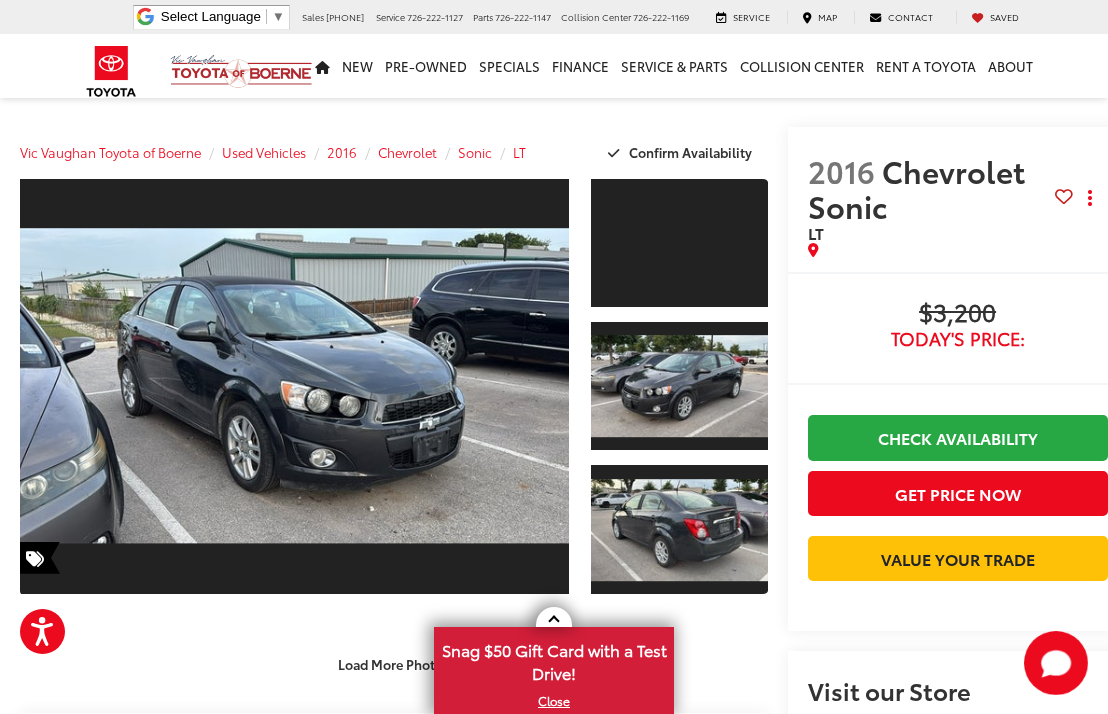 click at bounding box center (679, 386) 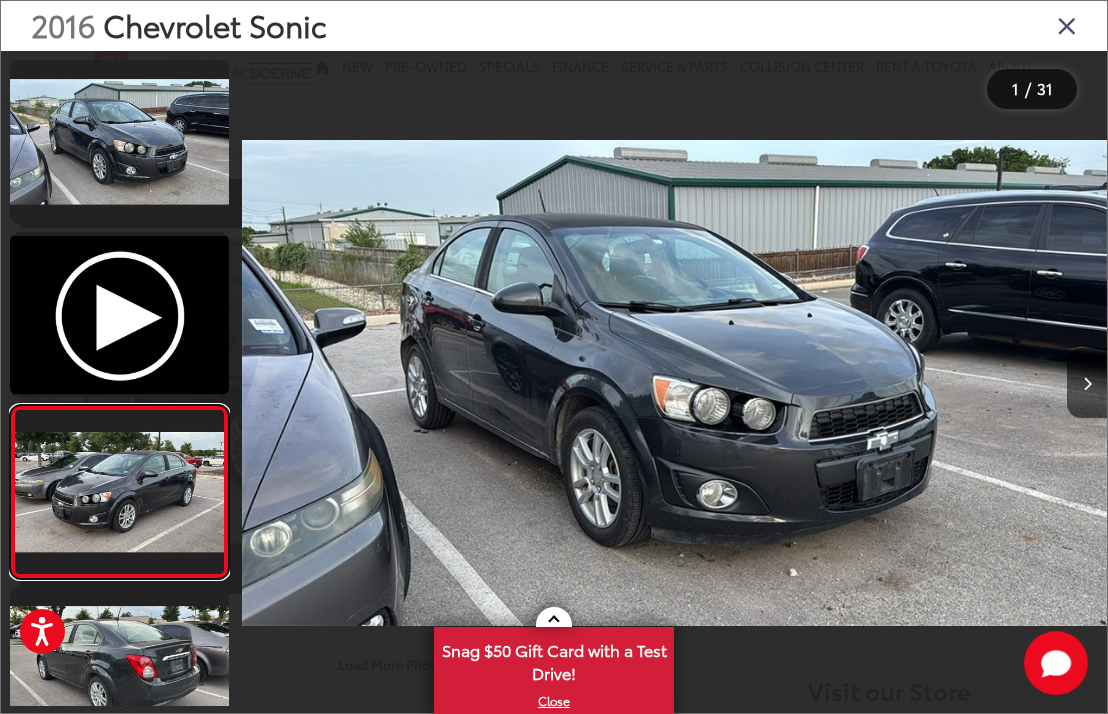 scroll, scrollTop: 0, scrollLeft: 1730, axis: horizontal 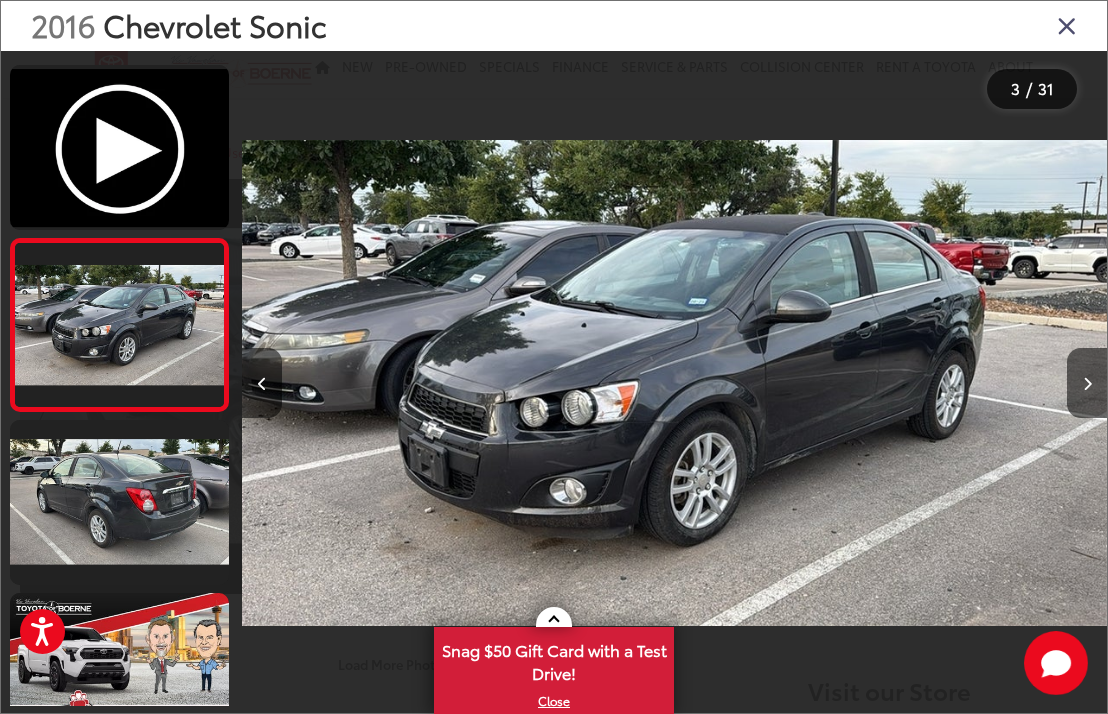 click at bounding box center (1087, 383) 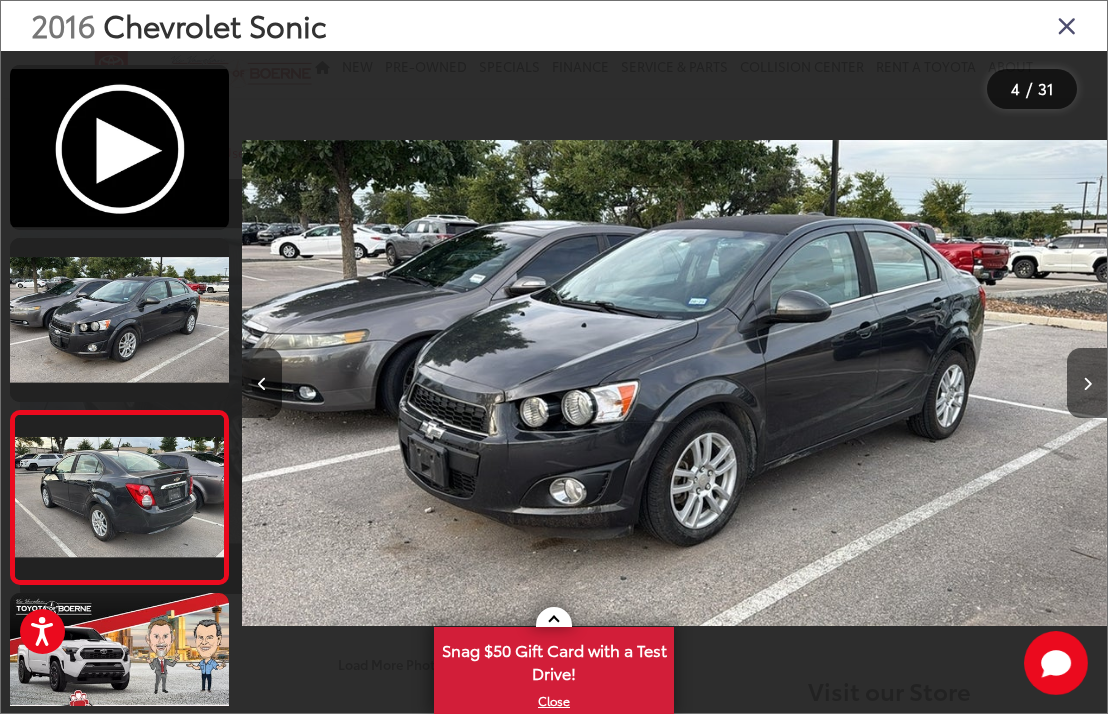 scroll, scrollTop: 0, scrollLeft: 2460, axis: horizontal 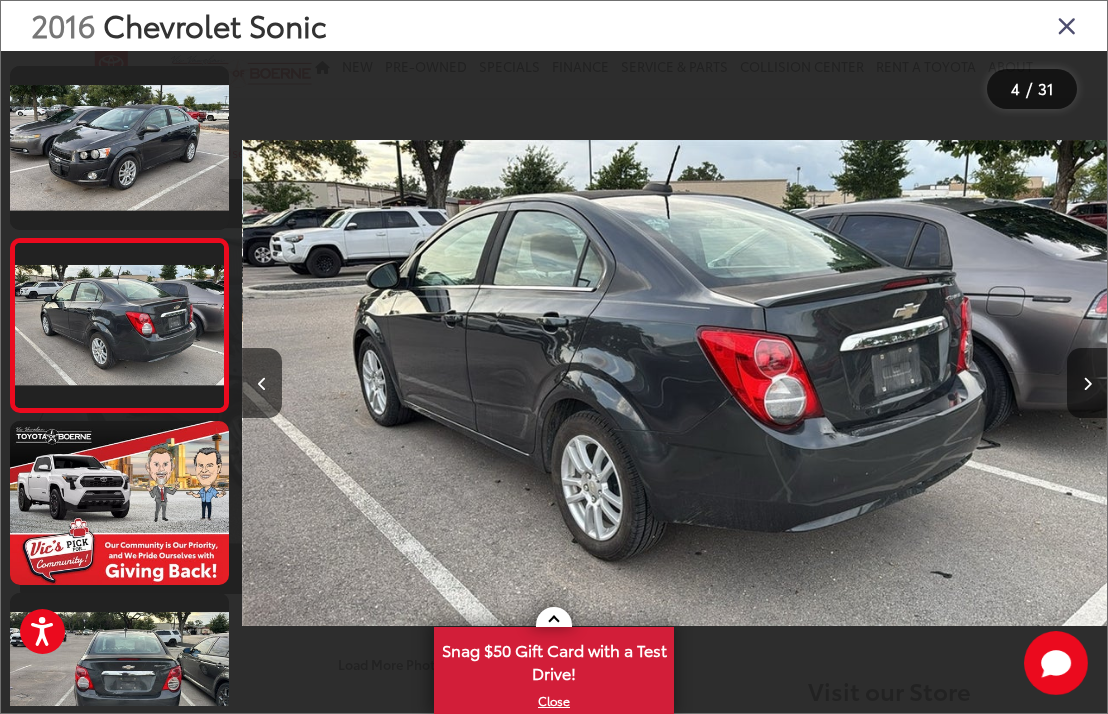 click at bounding box center [1087, 383] 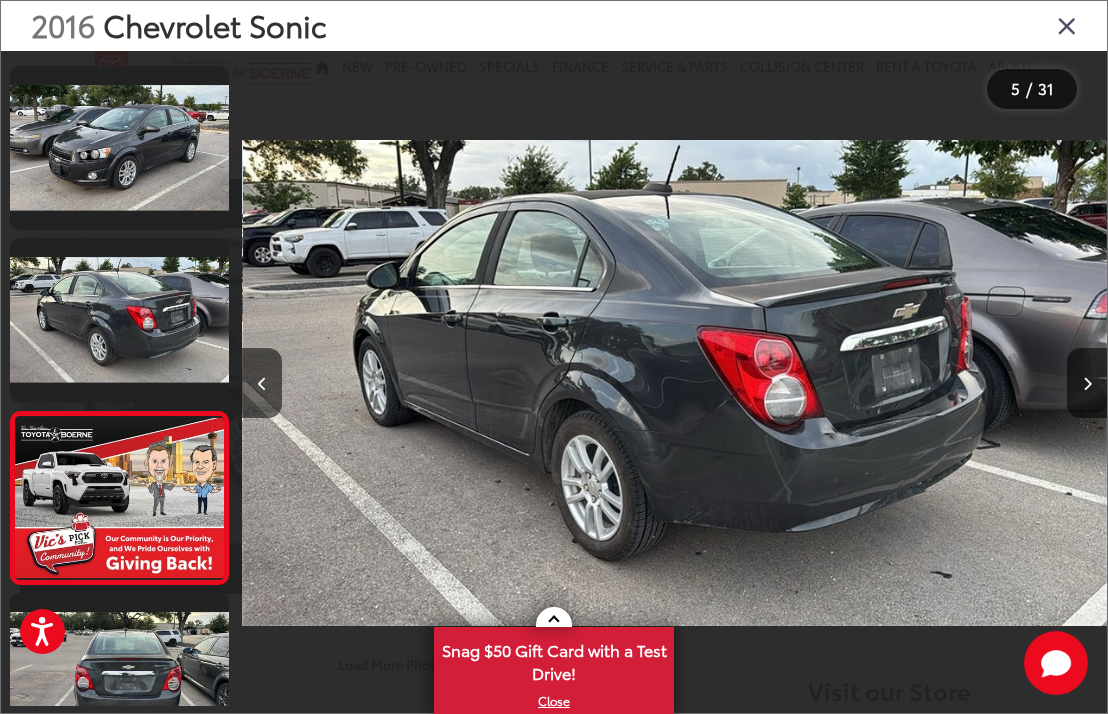 scroll, scrollTop: 0, scrollLeft: 3453, axis: horizontal 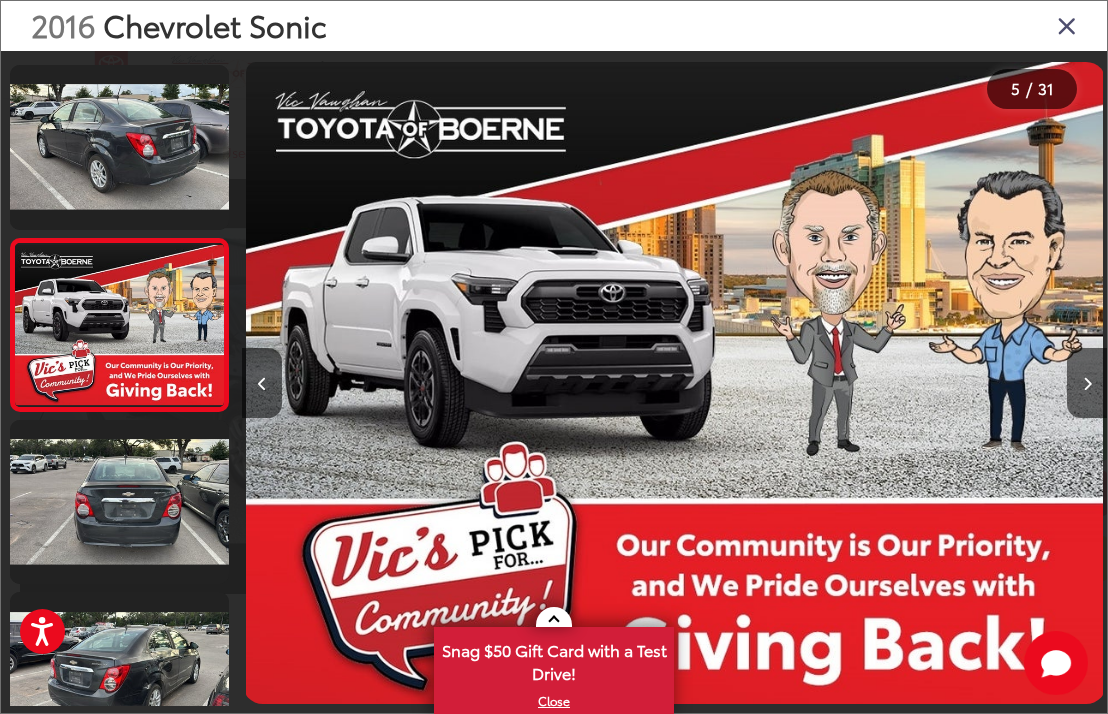 click at bounding box center (1087, 383) 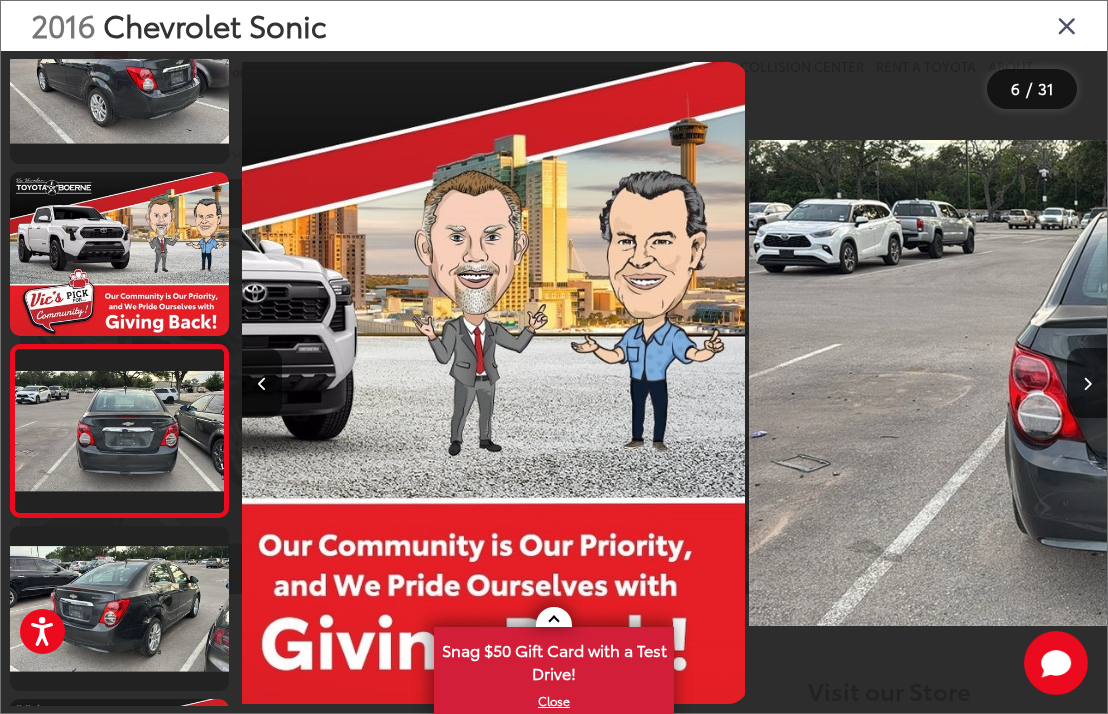 scroll, scrollTop: 0, scrollLeft: 4266, axis: horizontal 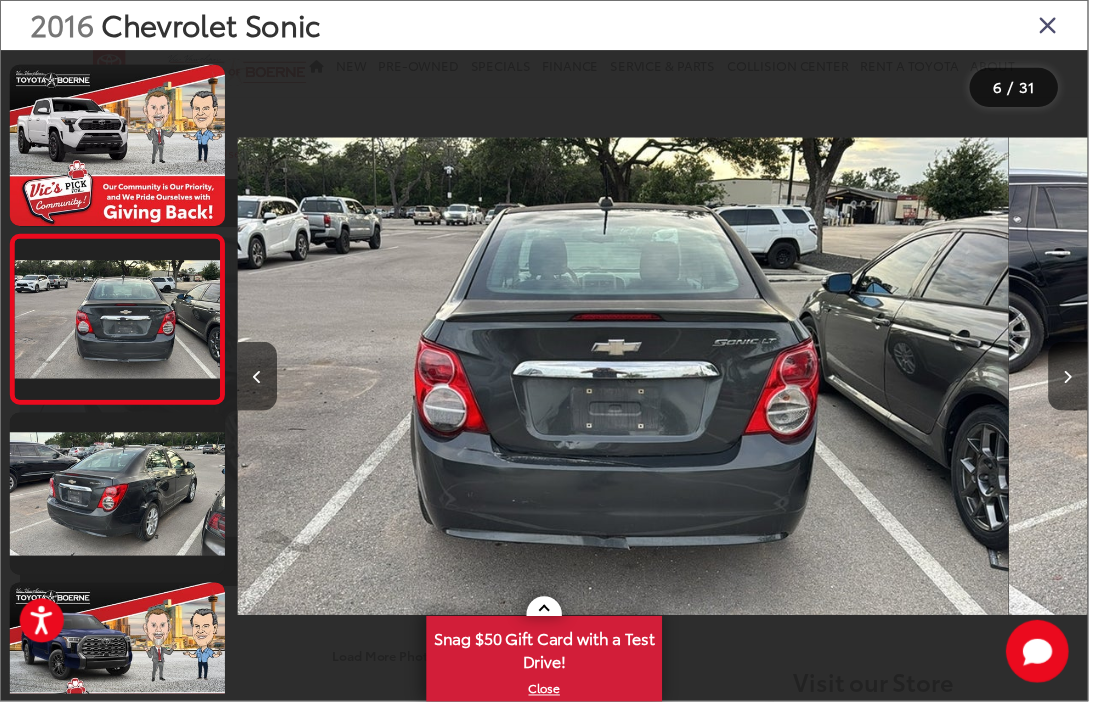 click at bounding box center [1087, 383] 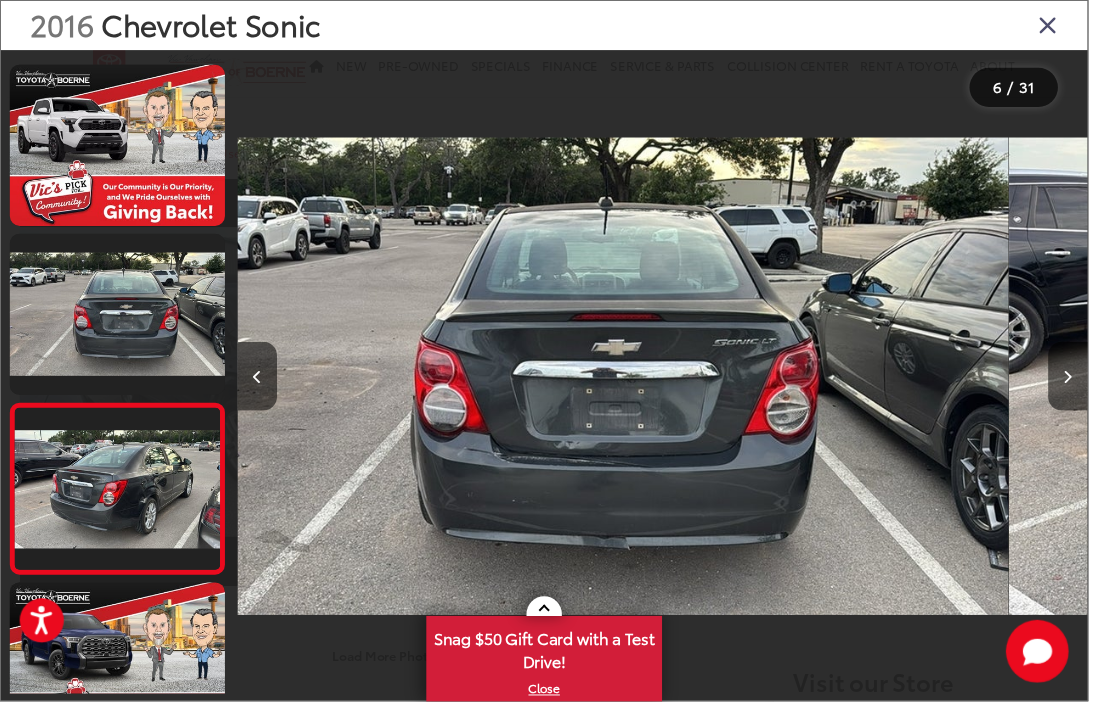 scroll, scrollTop: 0, scrollLeft: 5139, axis: horizontal 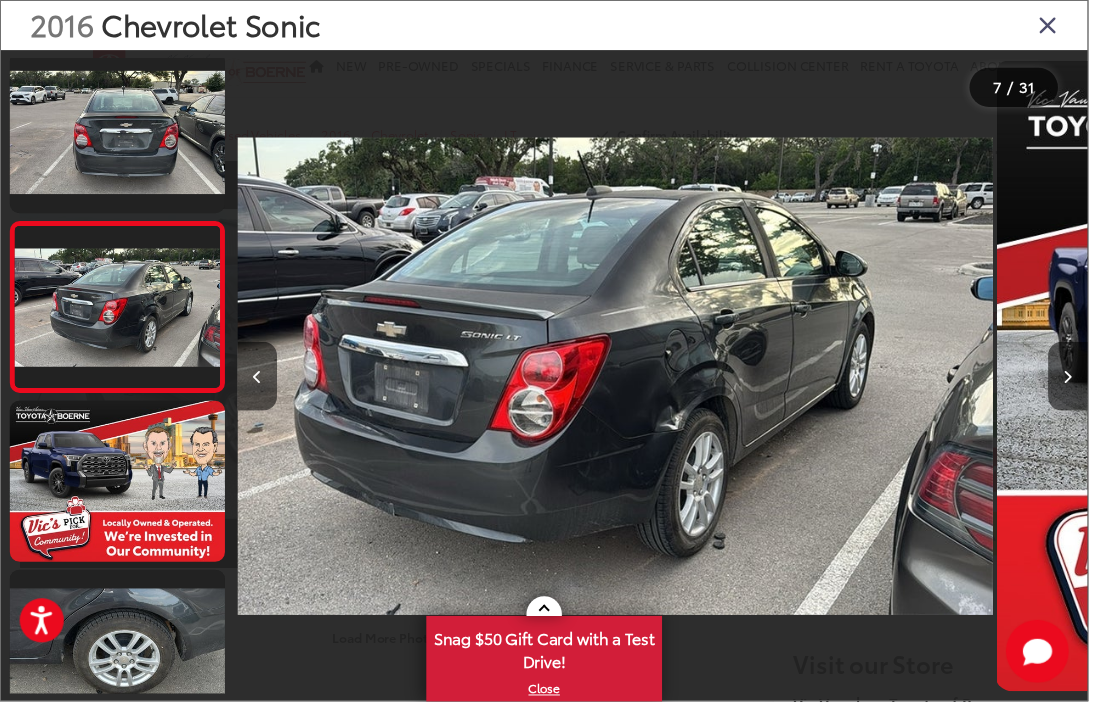 click at bounding box center (1087, 383) 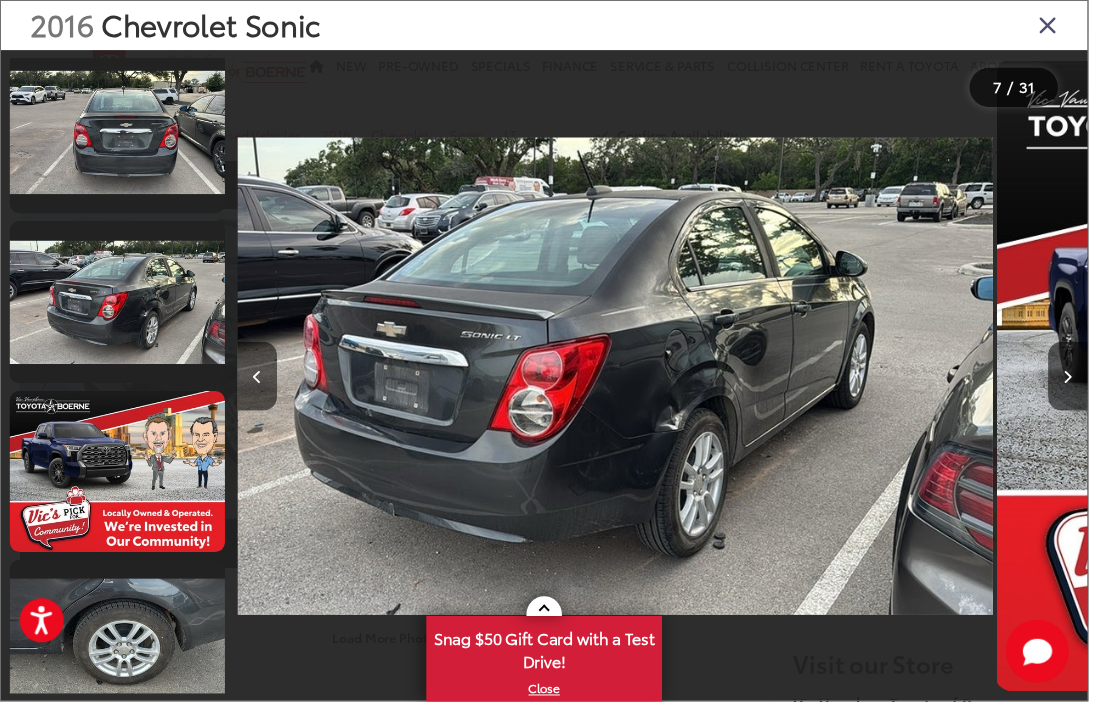 scroll, scrollTop: 936, scrollLeft: 0, axis: vertical 